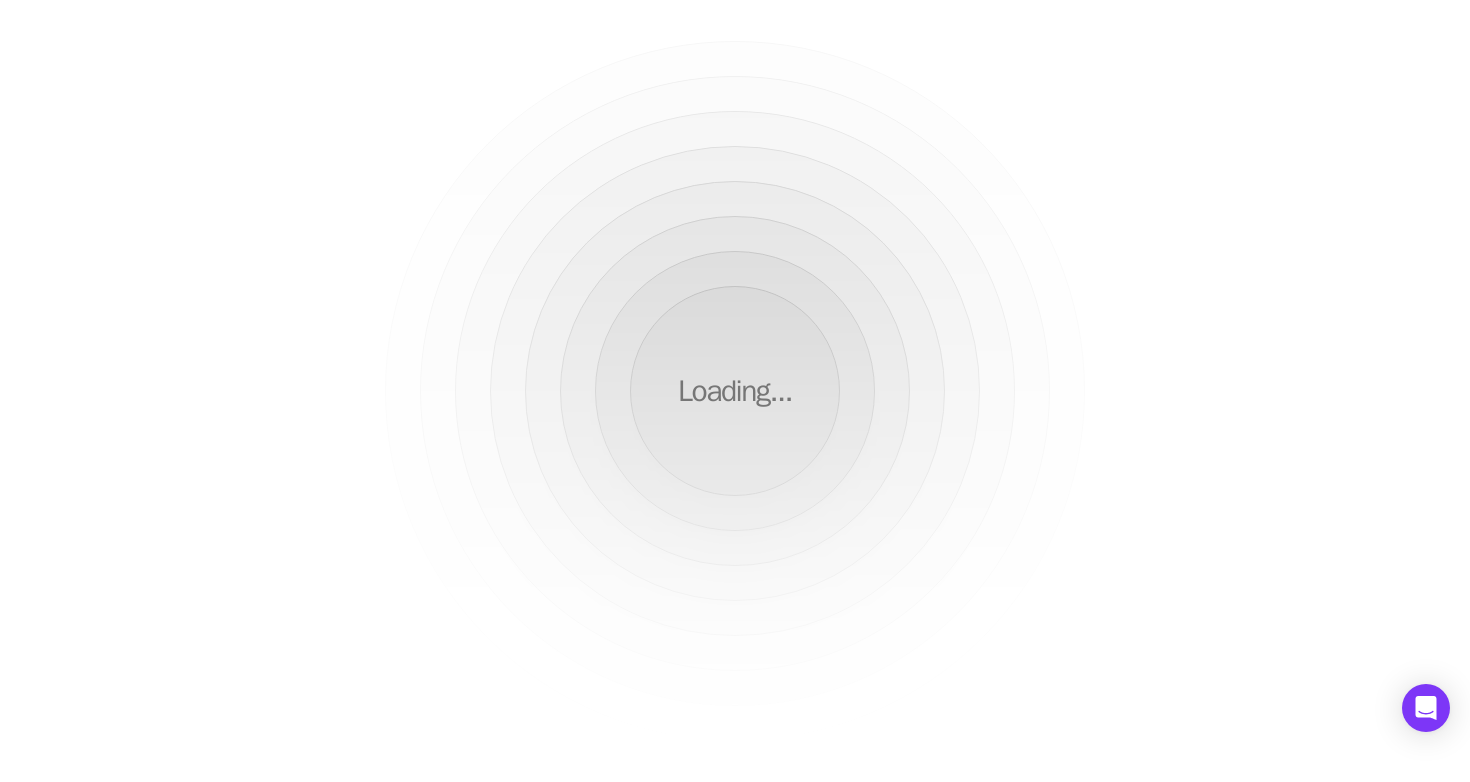 scroll, scrollTop: 0, scrollLeft: 0, axis: both 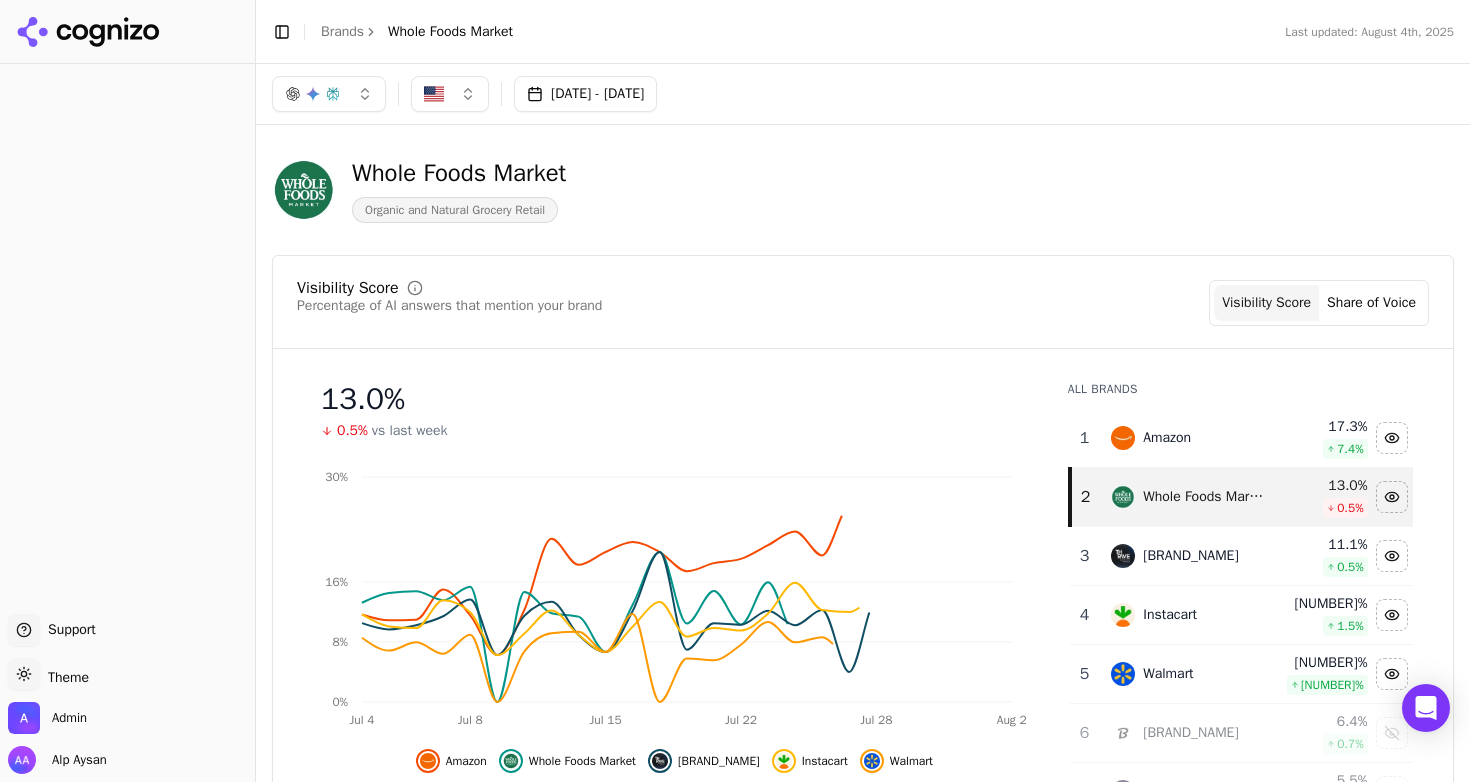 click on "Jul 05, 2025 - Aug 04, 2025" at bounding box center [585, 94] 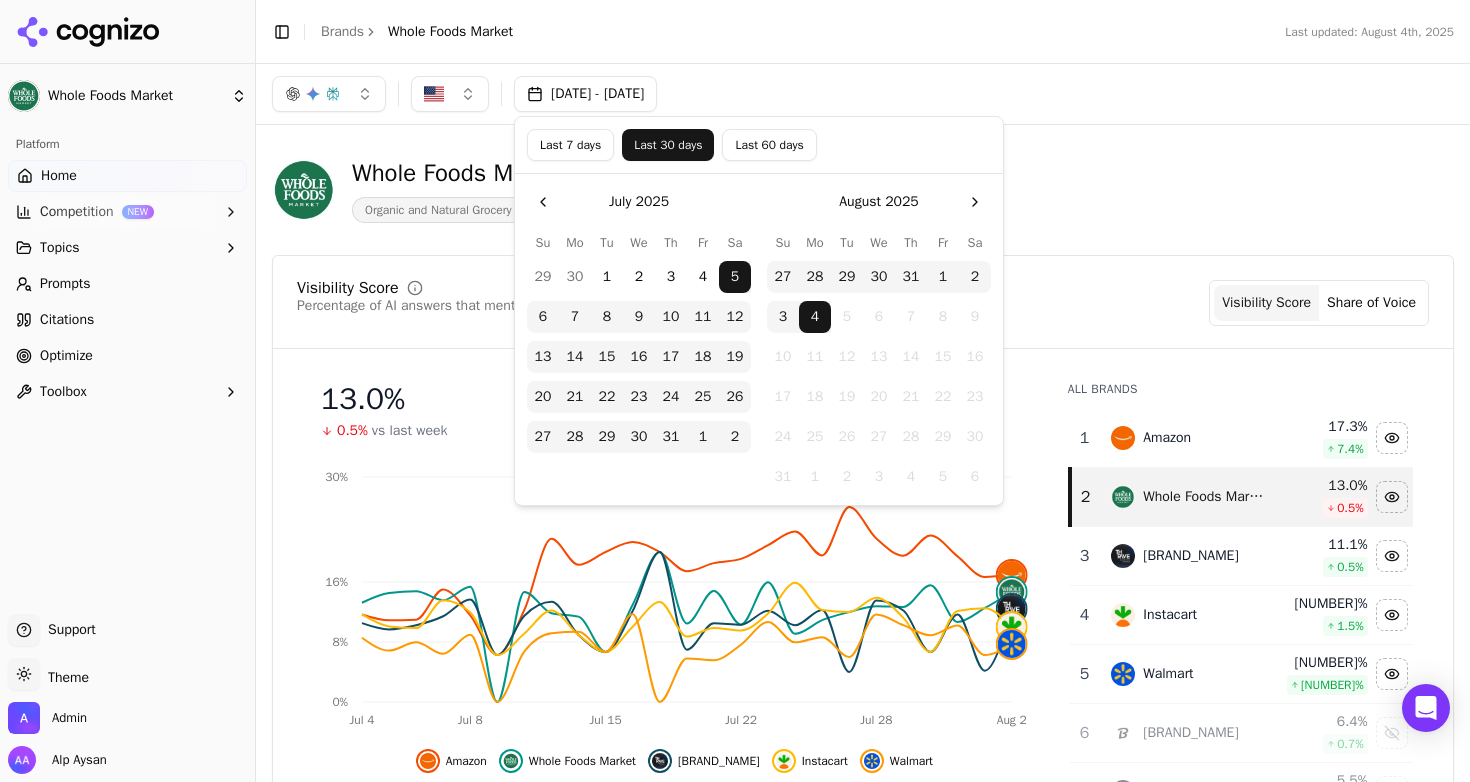 click on "Last 7 days" at bounding box center [570, 145] 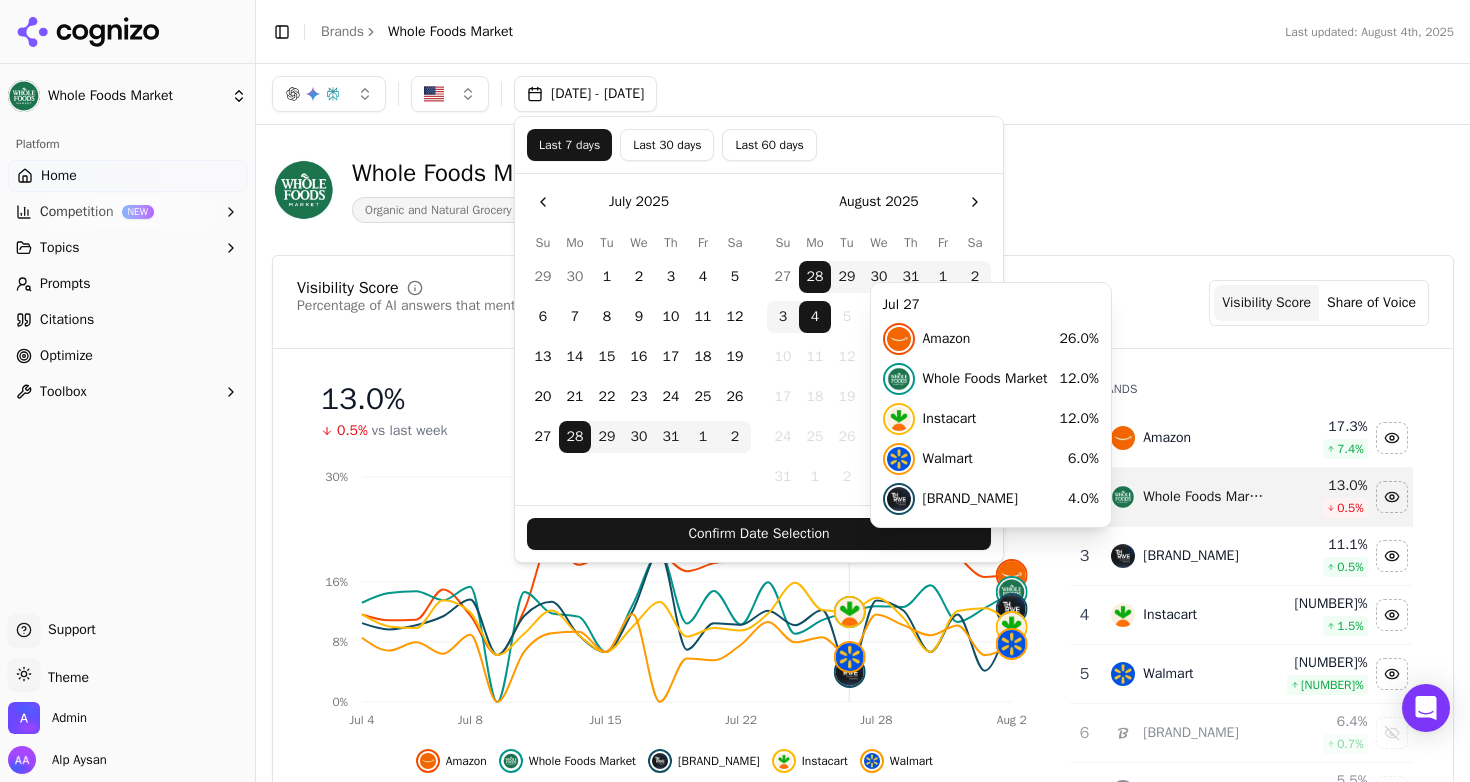 click on "Confirm Date Selection" at bounding box center [759, 534] 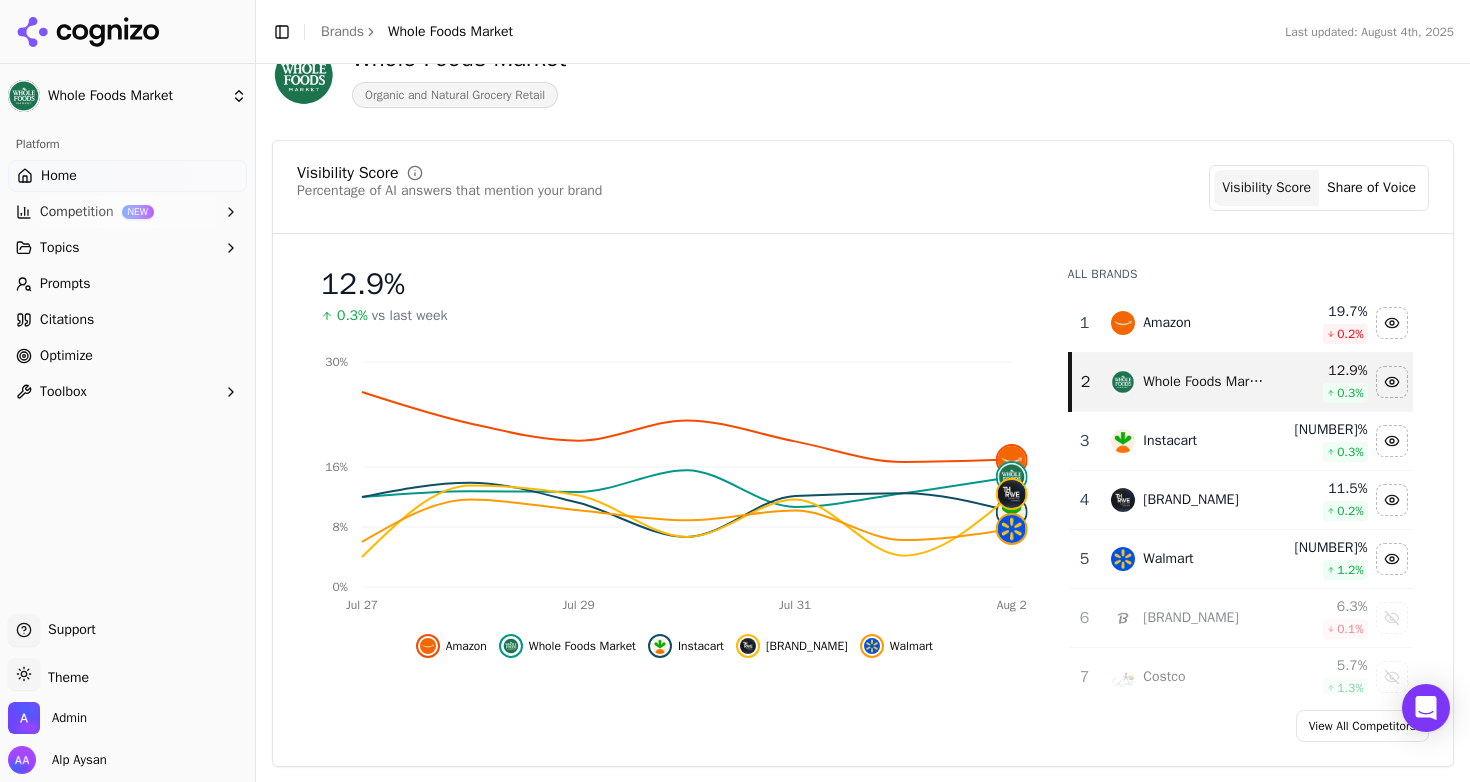 scroll, scrollTop: 118, scrollLeft: 0, axis: vertical 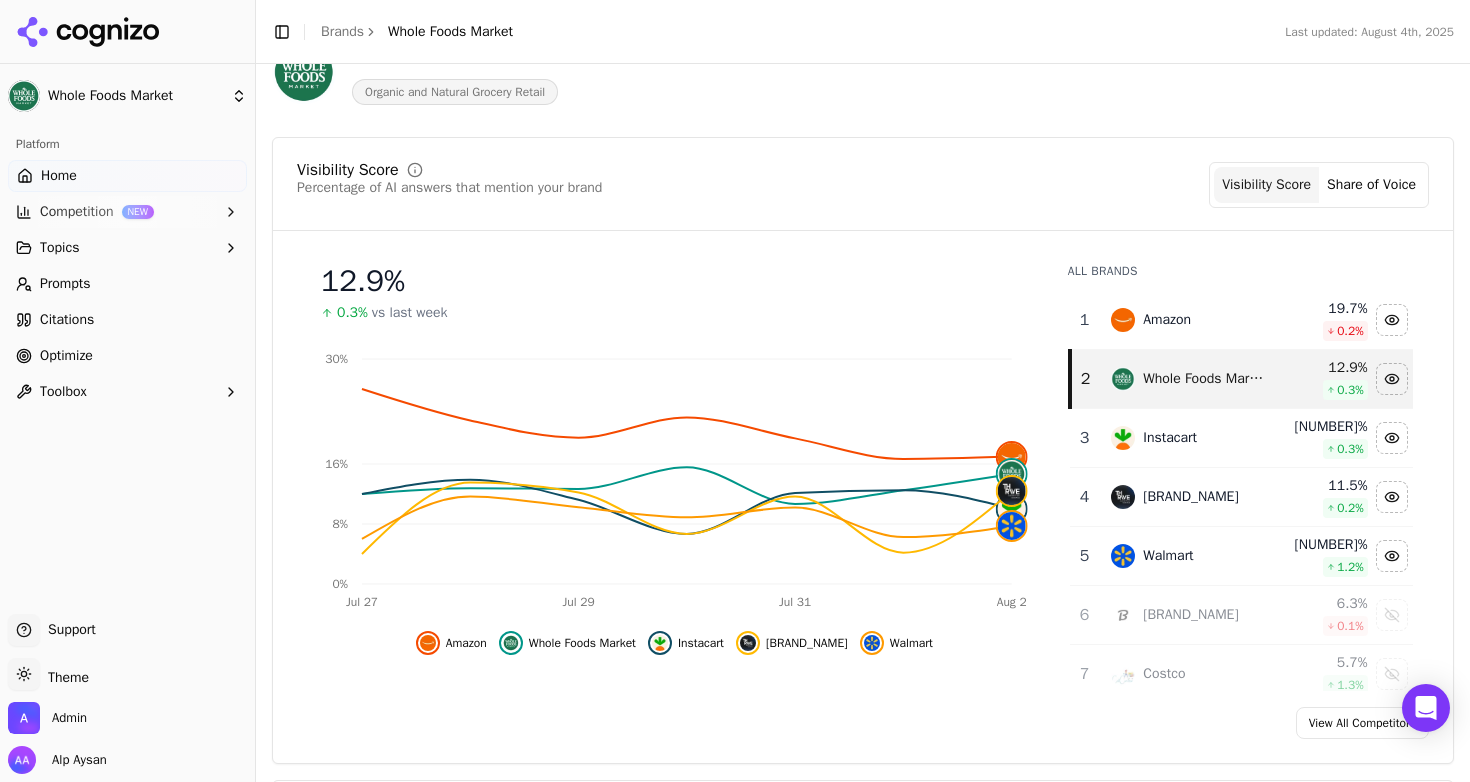 click on "Share of Voice" at bounding box center [1371, 185] 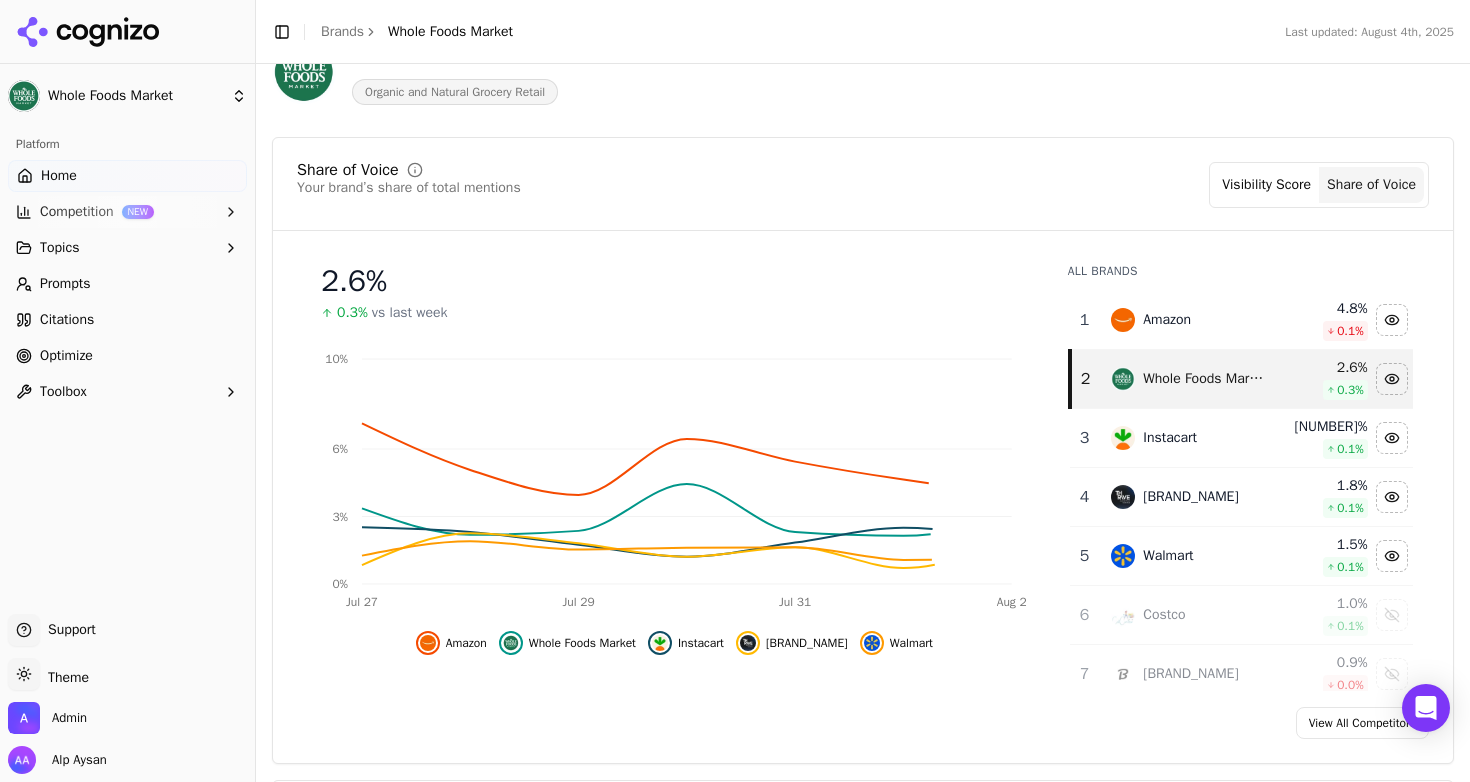 click on "Visibility Score" at bounding box center [1266, 185] 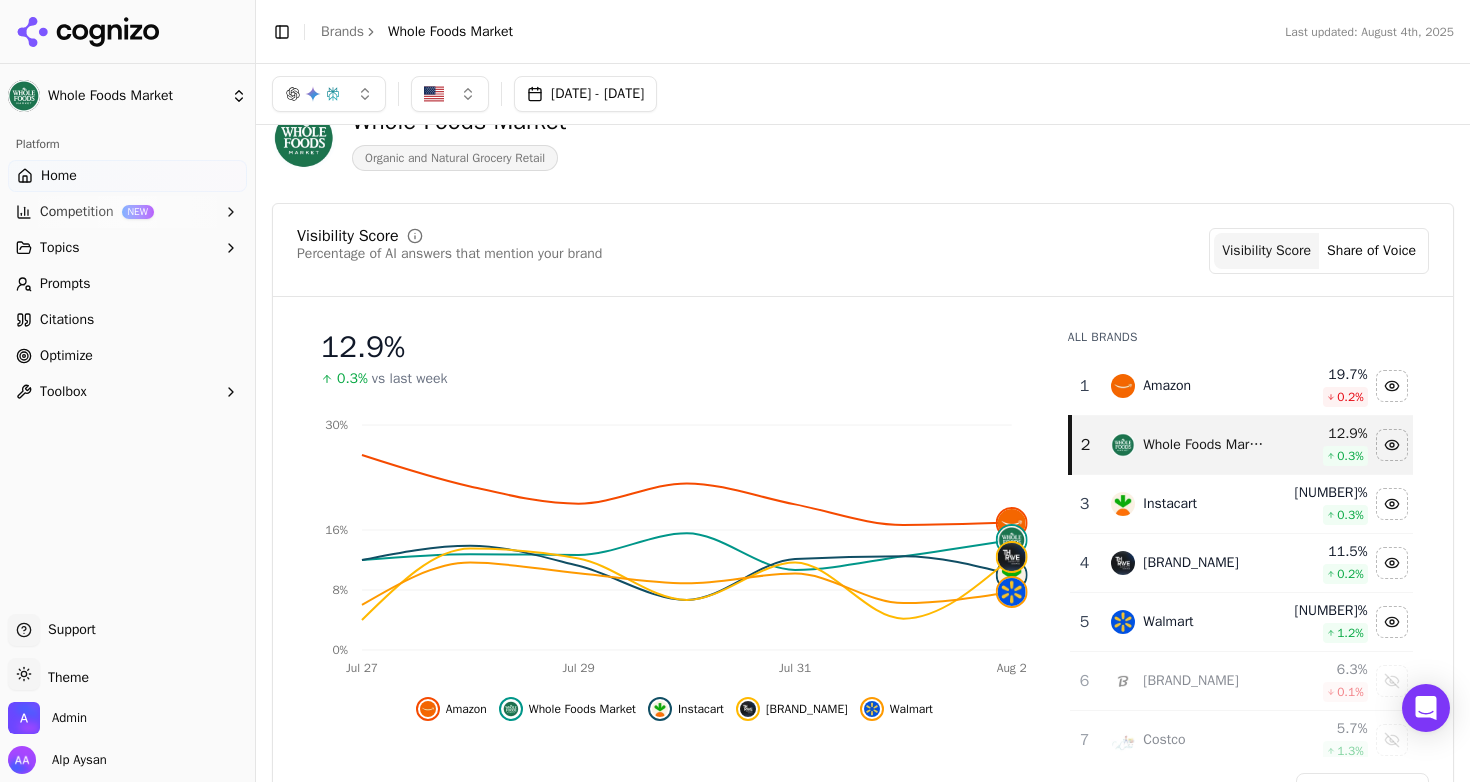scroll, scrollTop: 45, scrollLeft: 0, axis: vertical 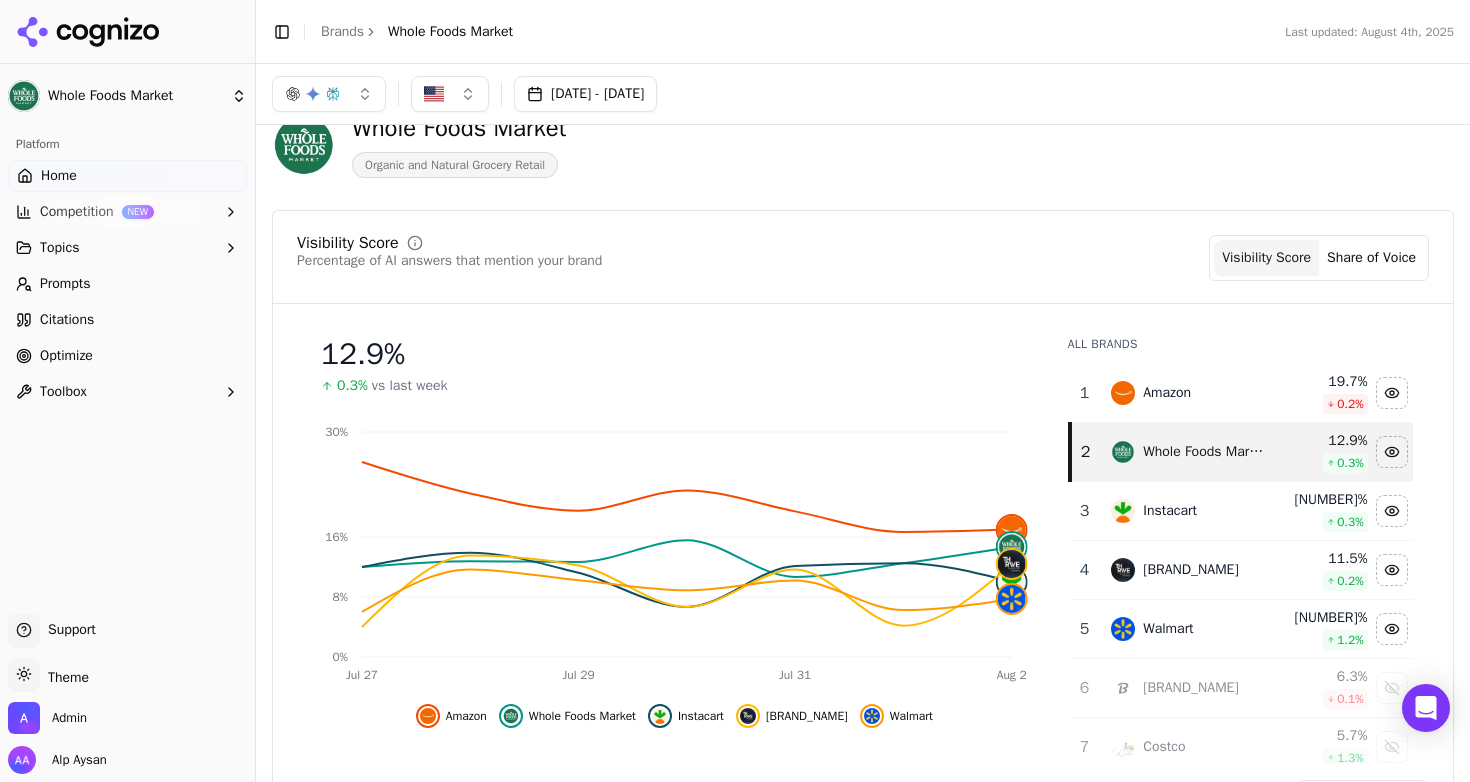 click on "Share of Voice" at bounding box center (1371, 258) 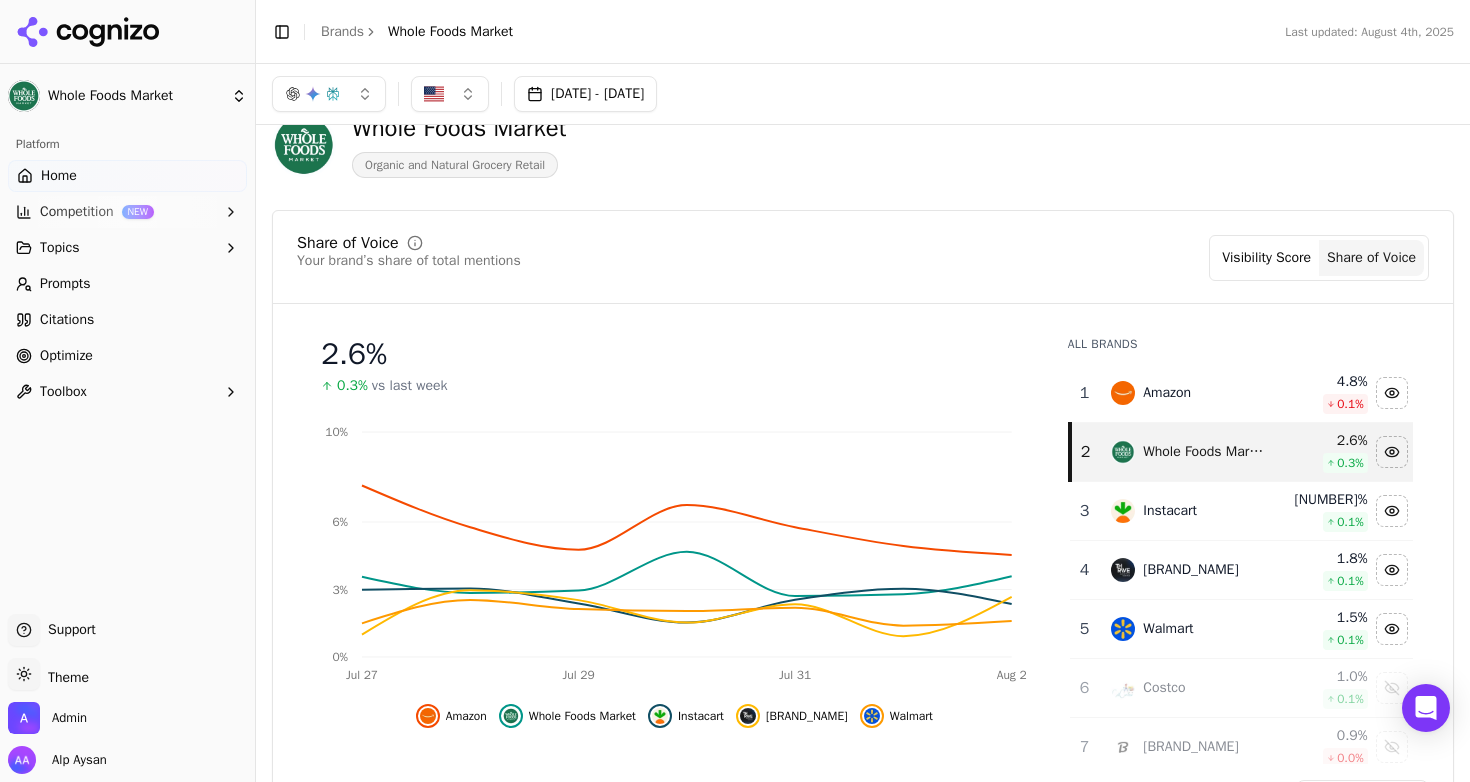 click on "Visibility Score" at bounding box center [1266, 258] 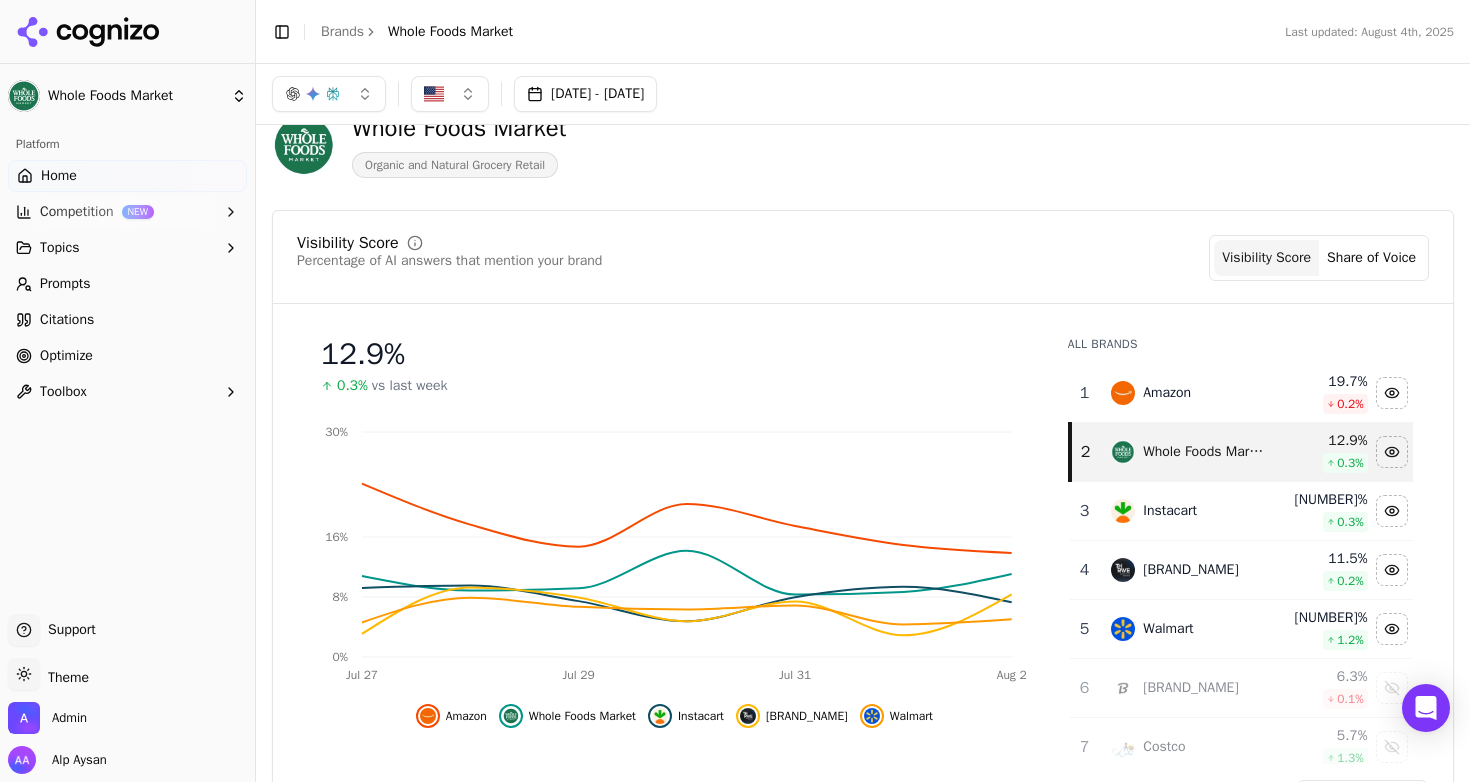 click on "Visibility Score Percentage of AI answers that mention your brand Visibility Score Share of Voice 12.9 % 0.3% vs last week Jul 27 Jul 29 Jul 31 Aug 2 0% 8% 16% 30% Amazon Whole Foods Market Instacart Thrive Market Walmart All Brands 1 Amazon 19.7 % 0.2 % 2 Whole Foods Market 12.9 % 0.3 % 3 Instacart 11.7 % 0.3 % 4 Thrive Market 11.5 % 0.2 % 5 Walmart 9.6 % 1.2 % 6 Misfits Market 6.3 % 0.1 % 7 Costco 5.7 % 1.3 % 8 Shipt 5.7 % 0.3 % 9 Kroger 4.0 % 0.9 % 10 Target 3.9 % 1.7 % 11 Sprouts Farmers Market 3.5 % 1.3 % 12 Whole Foods 3.1 % 0.7 % 13 Natural Grocers 3.0 % 0.7 % 14 Freshdirect 2.8 % 0.5 % 15 Amazon Fresh 2.6 % 0.3 % 16 Trader Joe's 2.4 % 0.4 % 17 T Trader Joe’s 2.2 % 0.0 % 18 The Fresh Market 1.9 % 0.2 % 19 Equal Exchange 1.5 % 0.3 % 20 Burlap & Barrel 1.0 % 0.3 % 21 Publix 0.6 % 0.1 % View All Competitors" at bounding box center [863, 523] 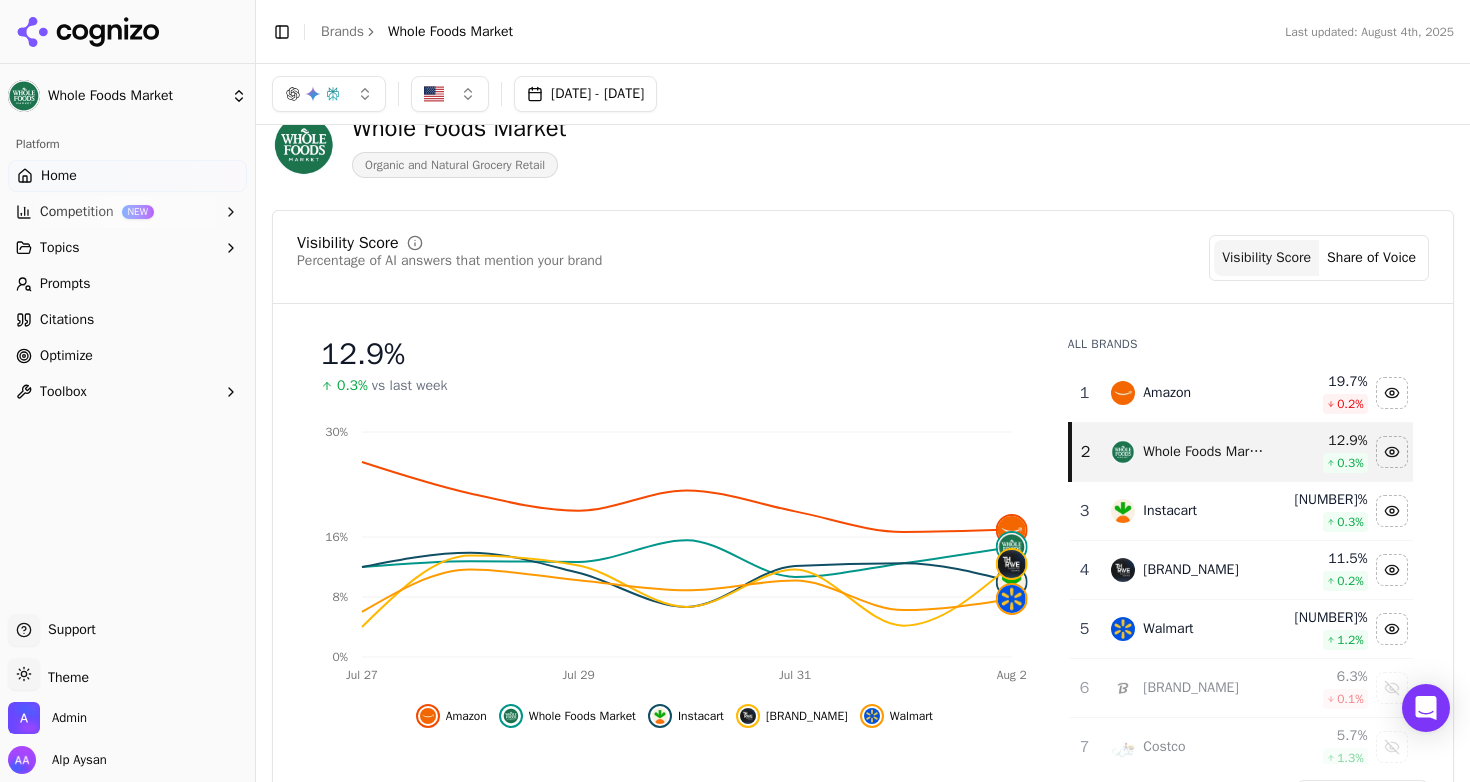 click on "Share of Voice" at bounding box center [1371, 258] 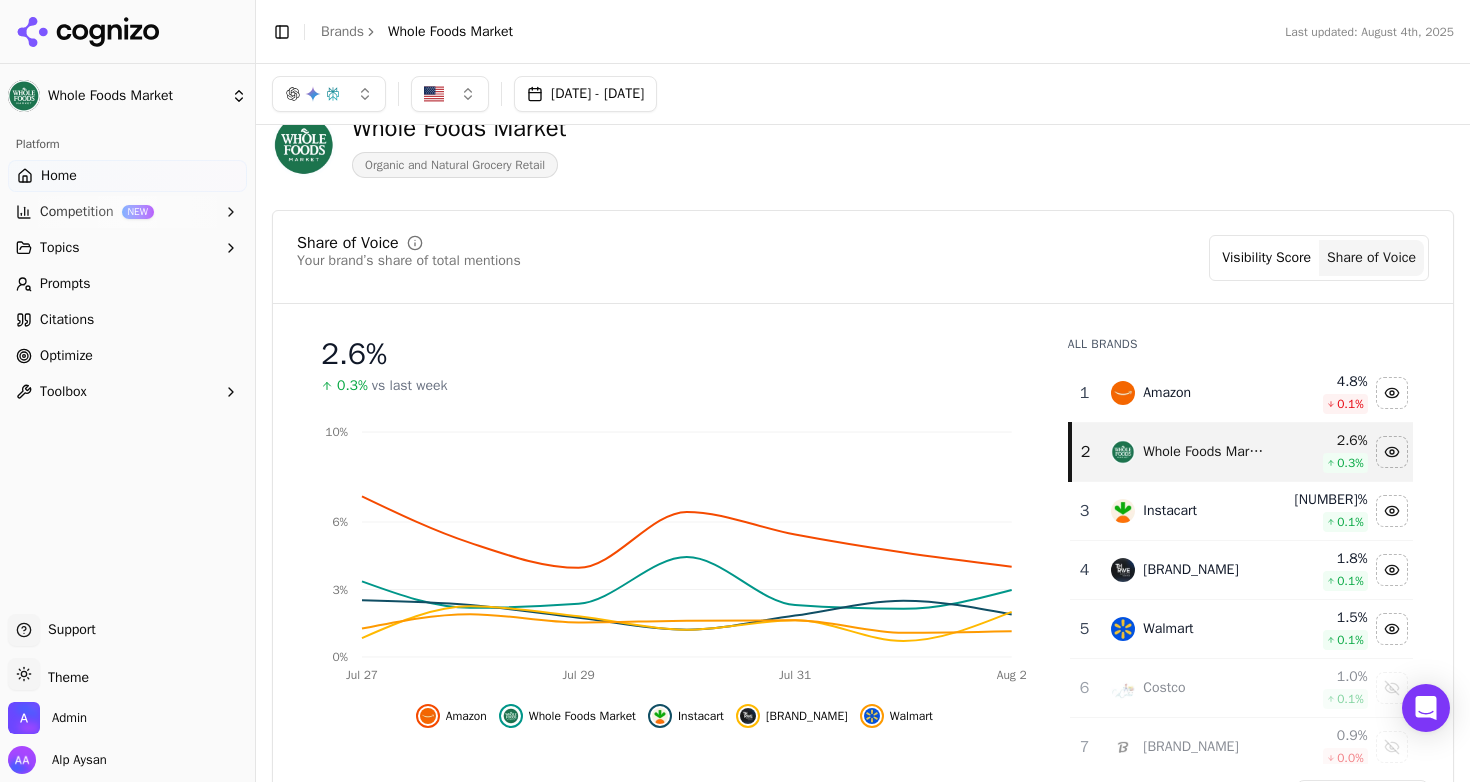 click on "Visibility Score" at bounding box center [1266, 258] 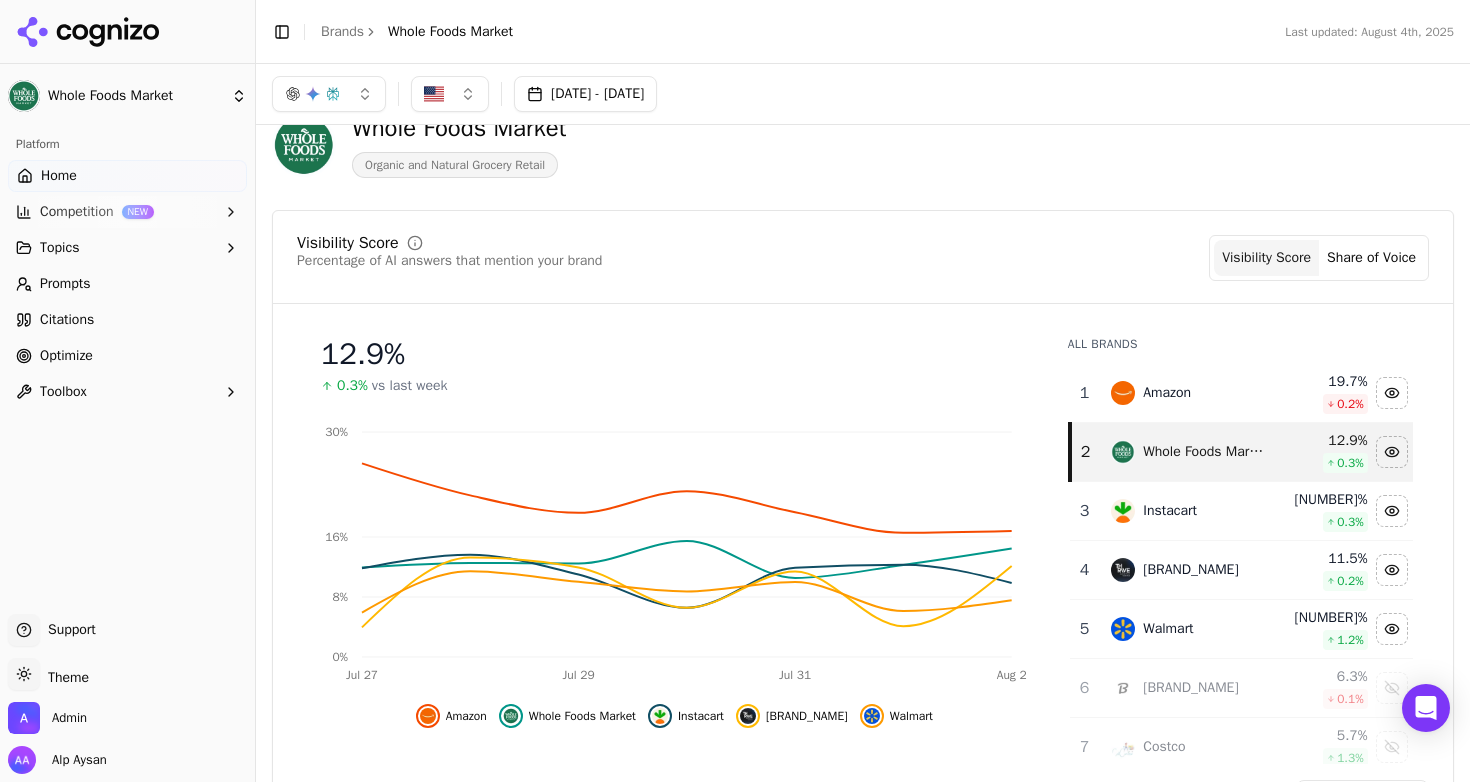 click on "Share of Voice" at bounding box center (1371, 258) 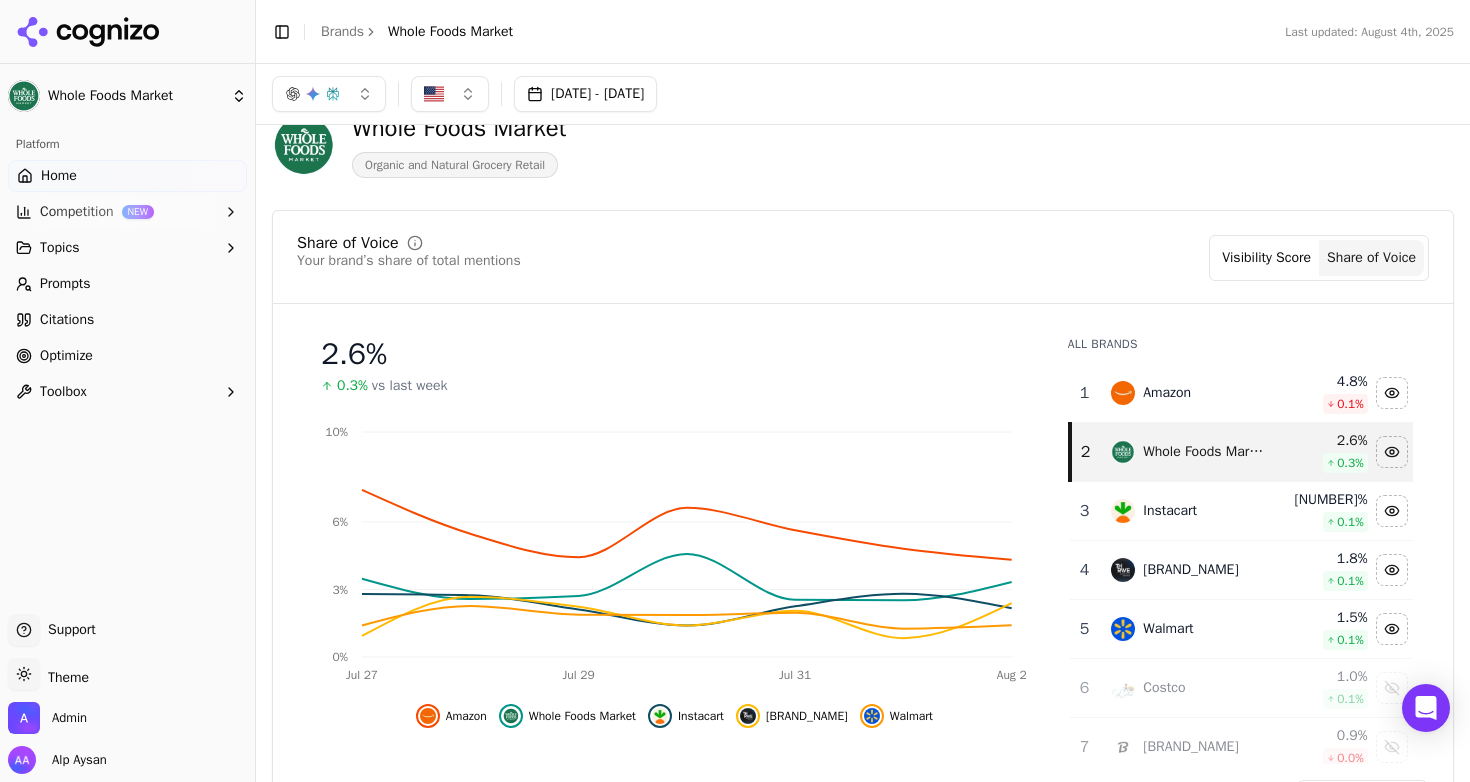click on "Visibility Score" at bounding box center (1266, 258) 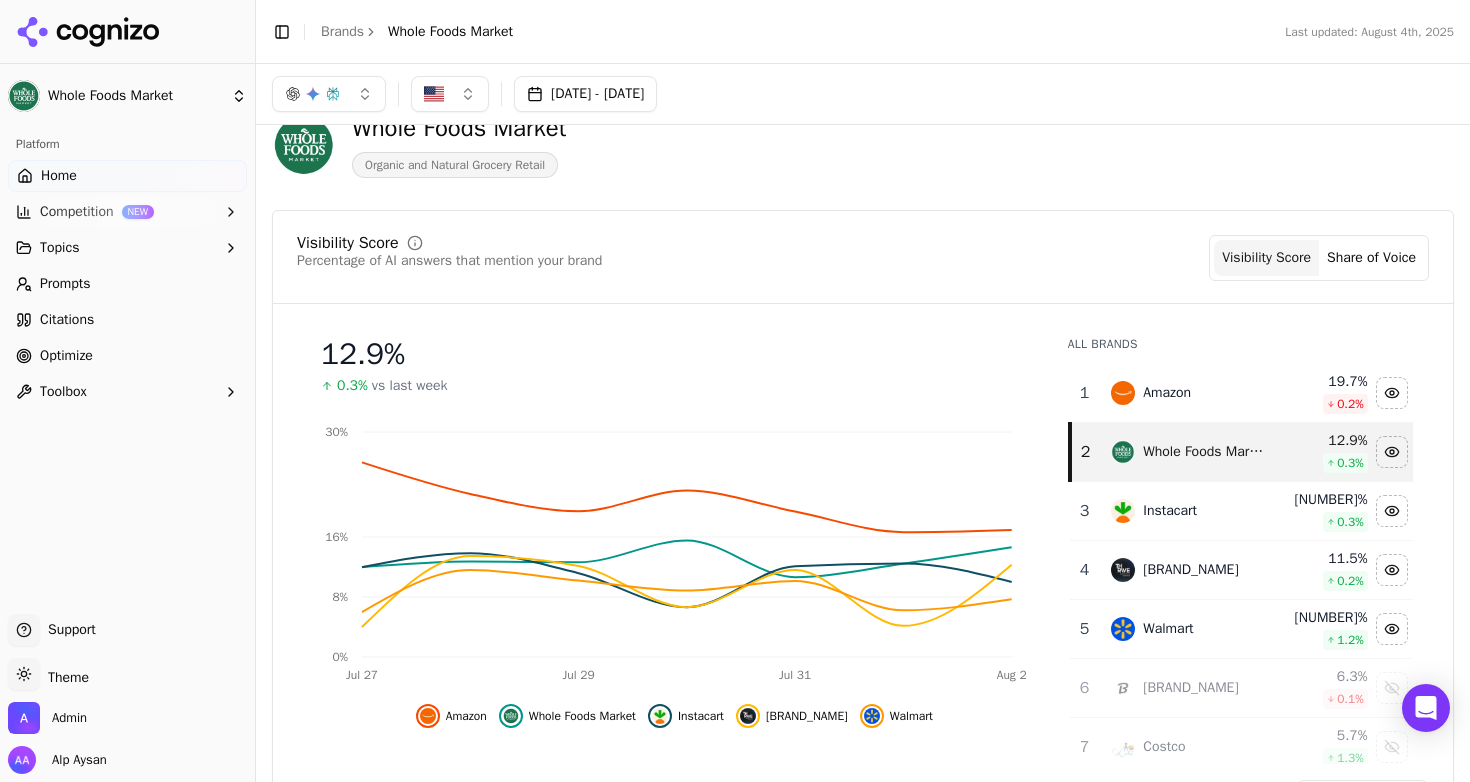 click on "Jul 28, 2025 - Aug 04, 2025" at bounding box center [585, 94] 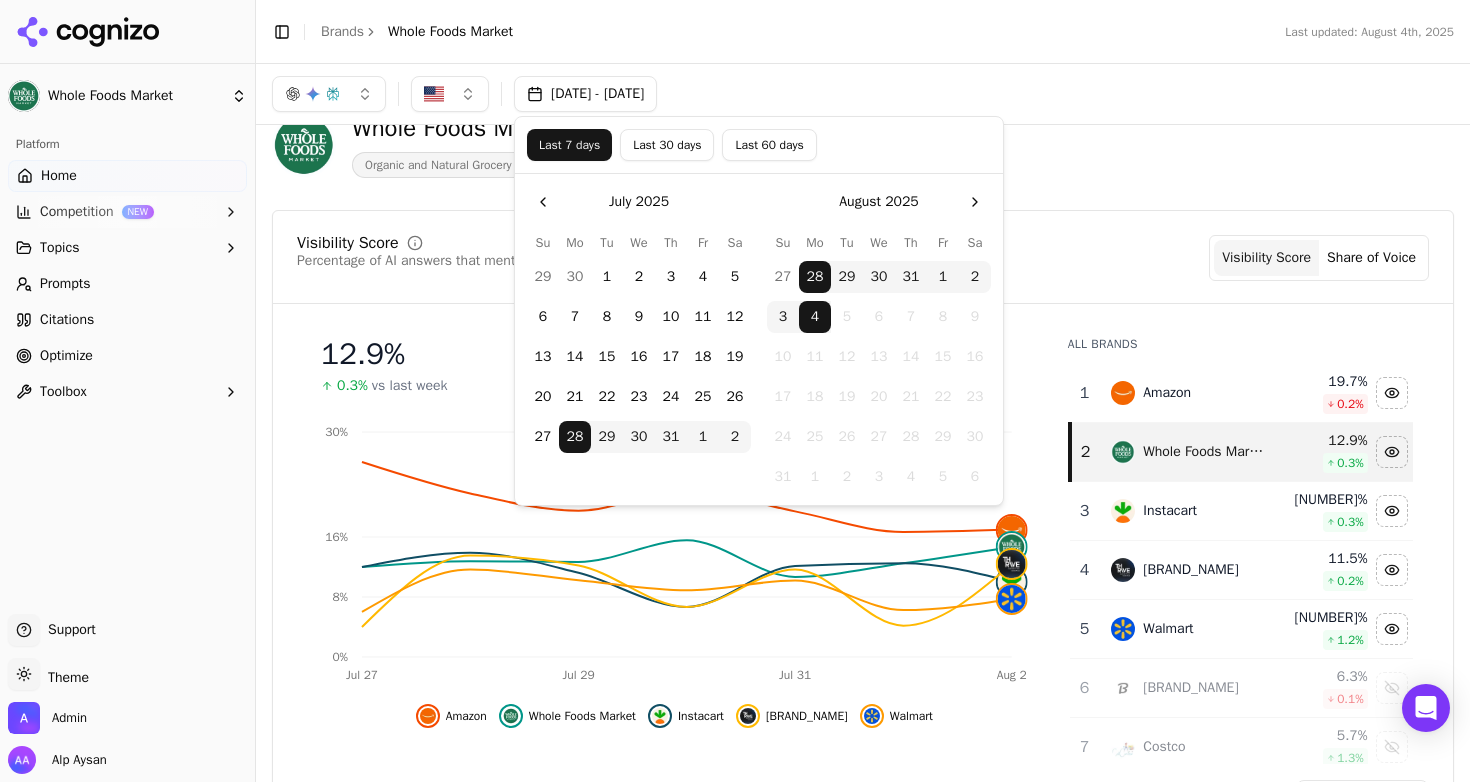 click on "Last 7 days" at bounding box center [569, 145] 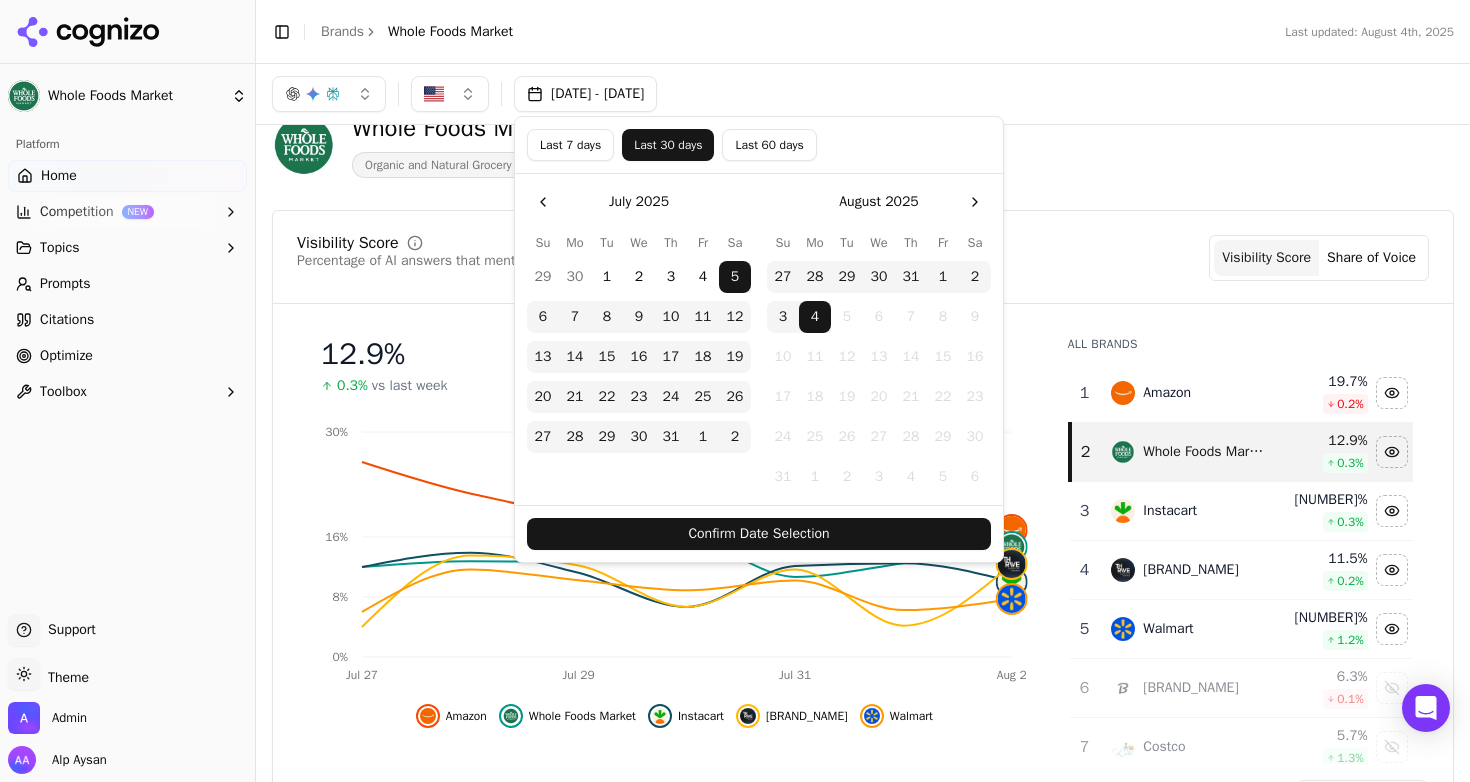 click on "Confirm Date Selection" at bounding box center [759, 534] 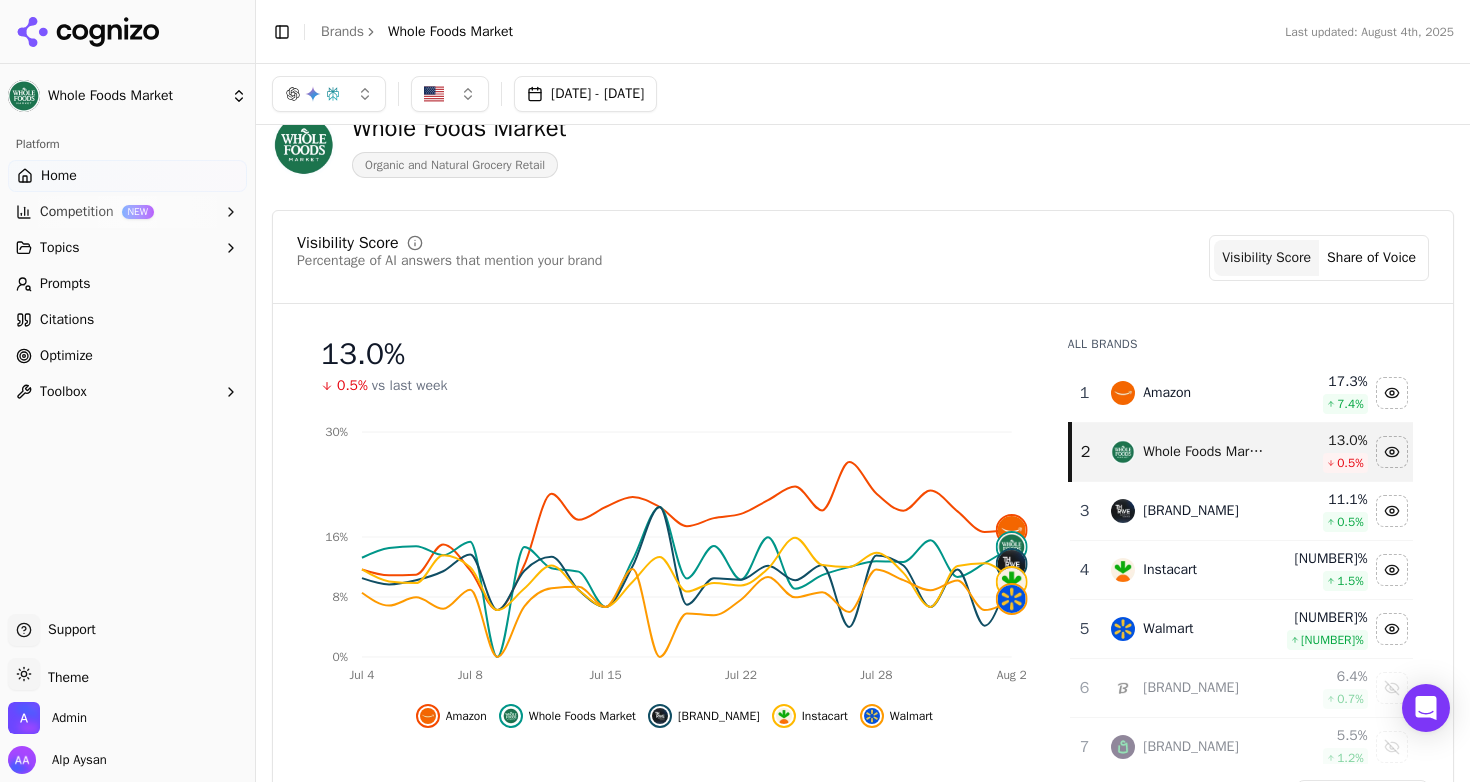 click on "Jul 05, 2025 - Aug 04, 2025" at bounding box center (585, 94) 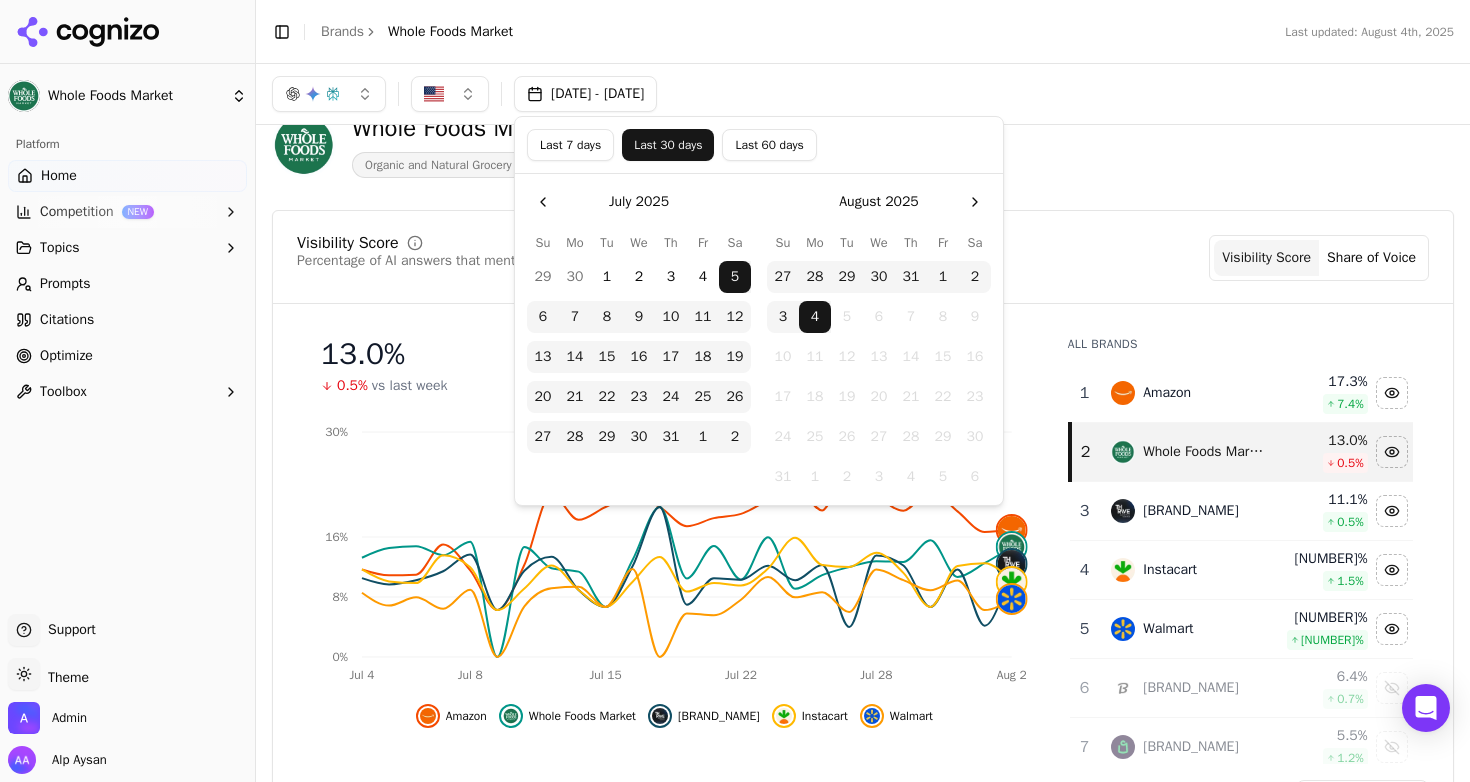 click on "Last 7 days" at bounding box center [570, 145] 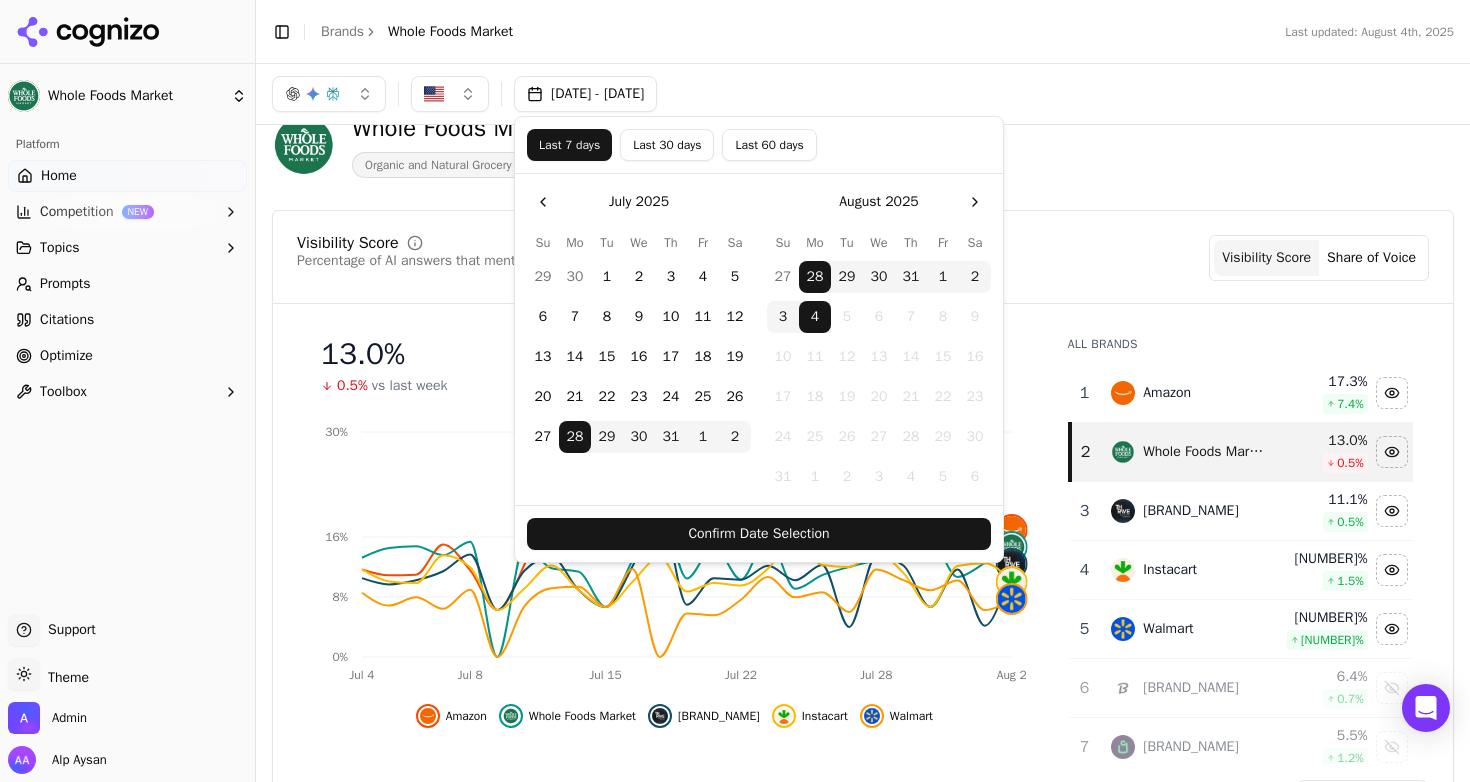 click on "Confirm Date Selection" at bounding box center (759, 534) 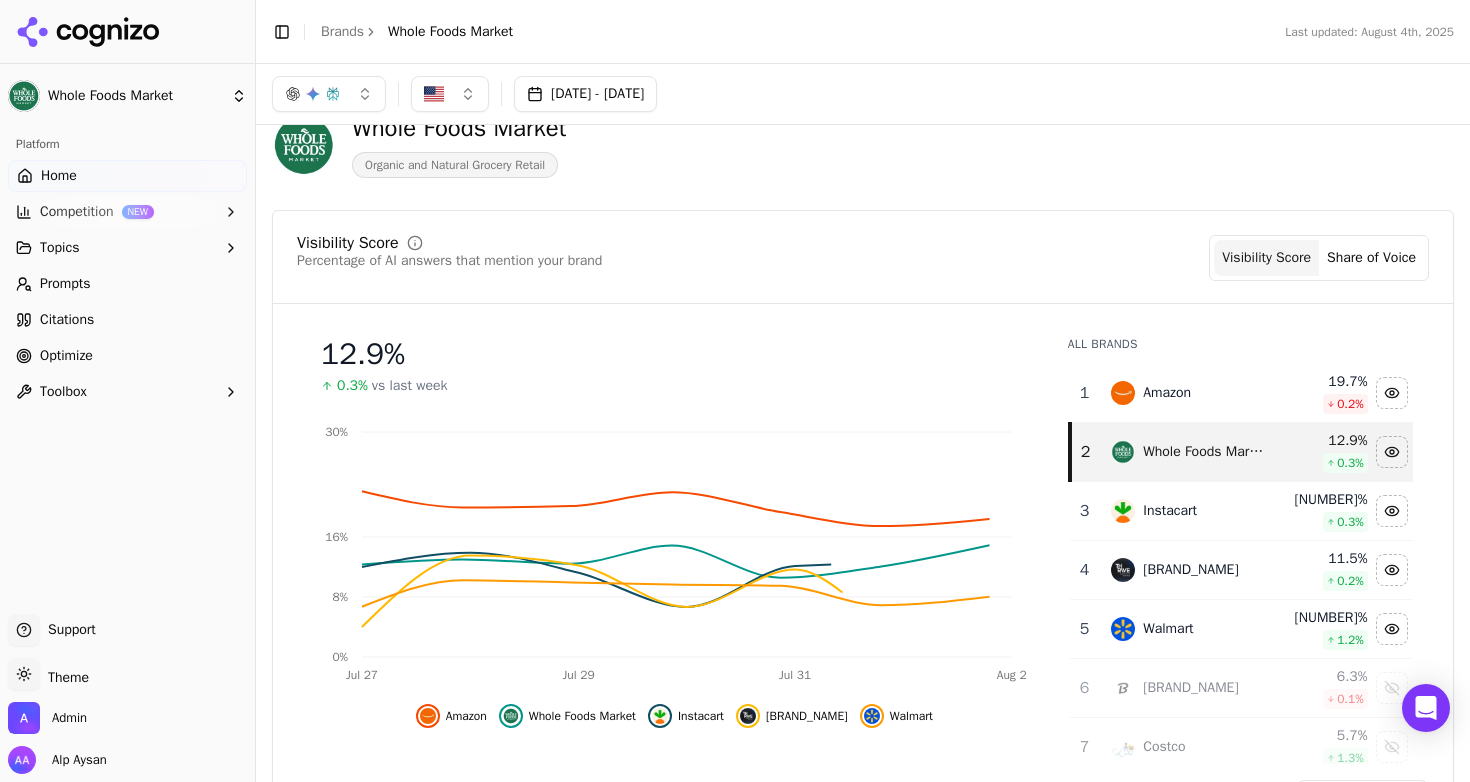 click on "Visibility Score Percentage of AI answers that mention your brand Visibility Score Share of Voice" at bounding box center (863, 258) 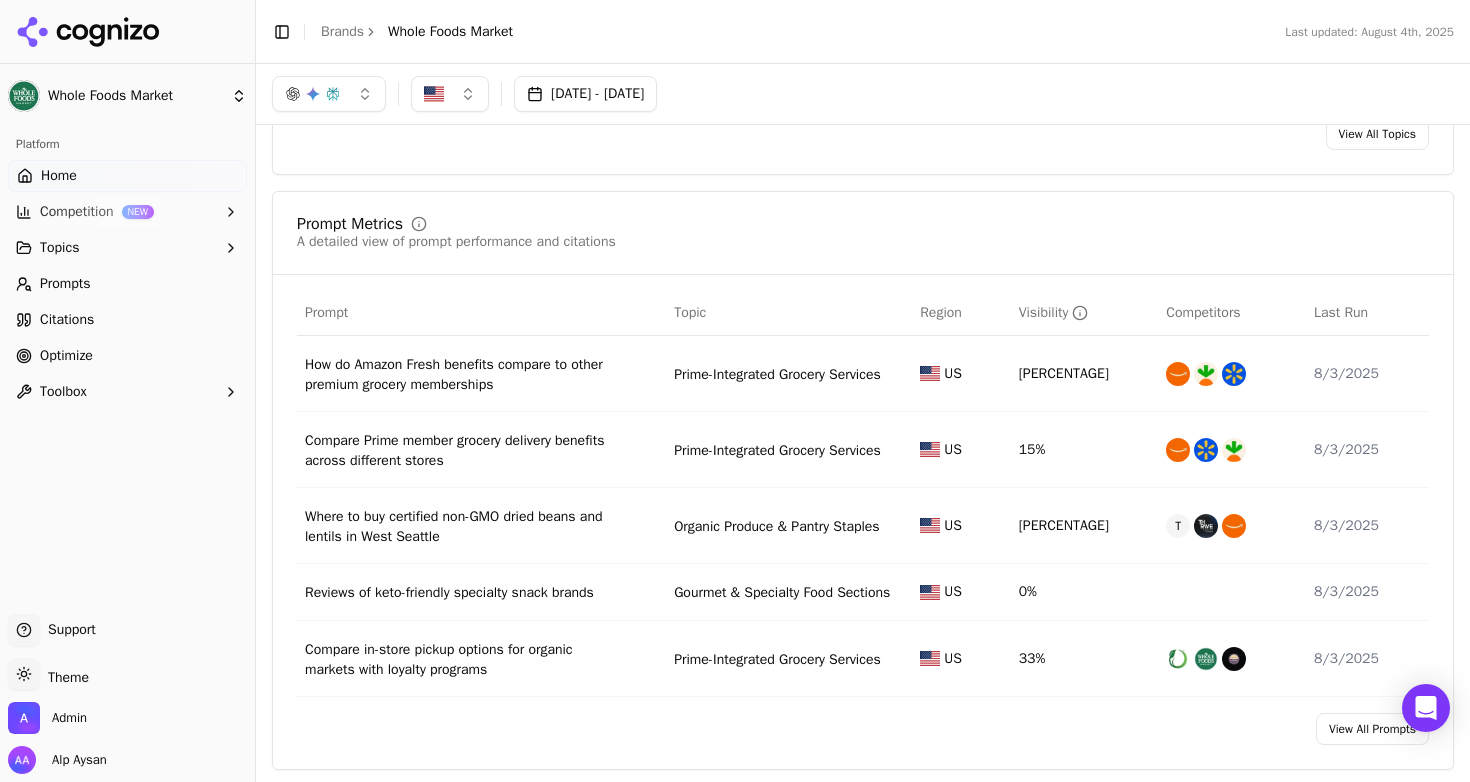 scroll, scrollTop: 0, scrollLeft: 0, axis: both 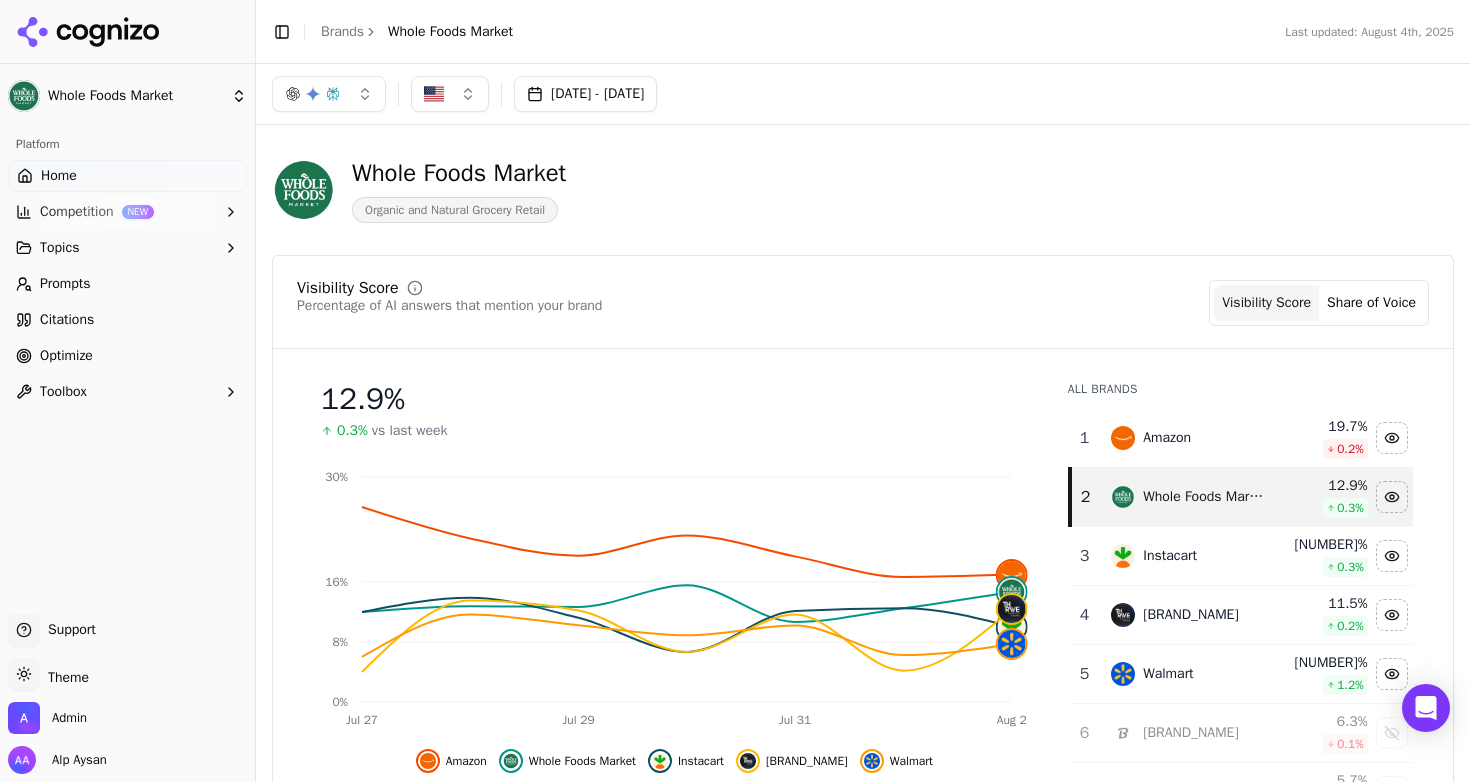 click on "Jul 28, 2025 - Aug 04, 2025" at bounding box center [585, 94] 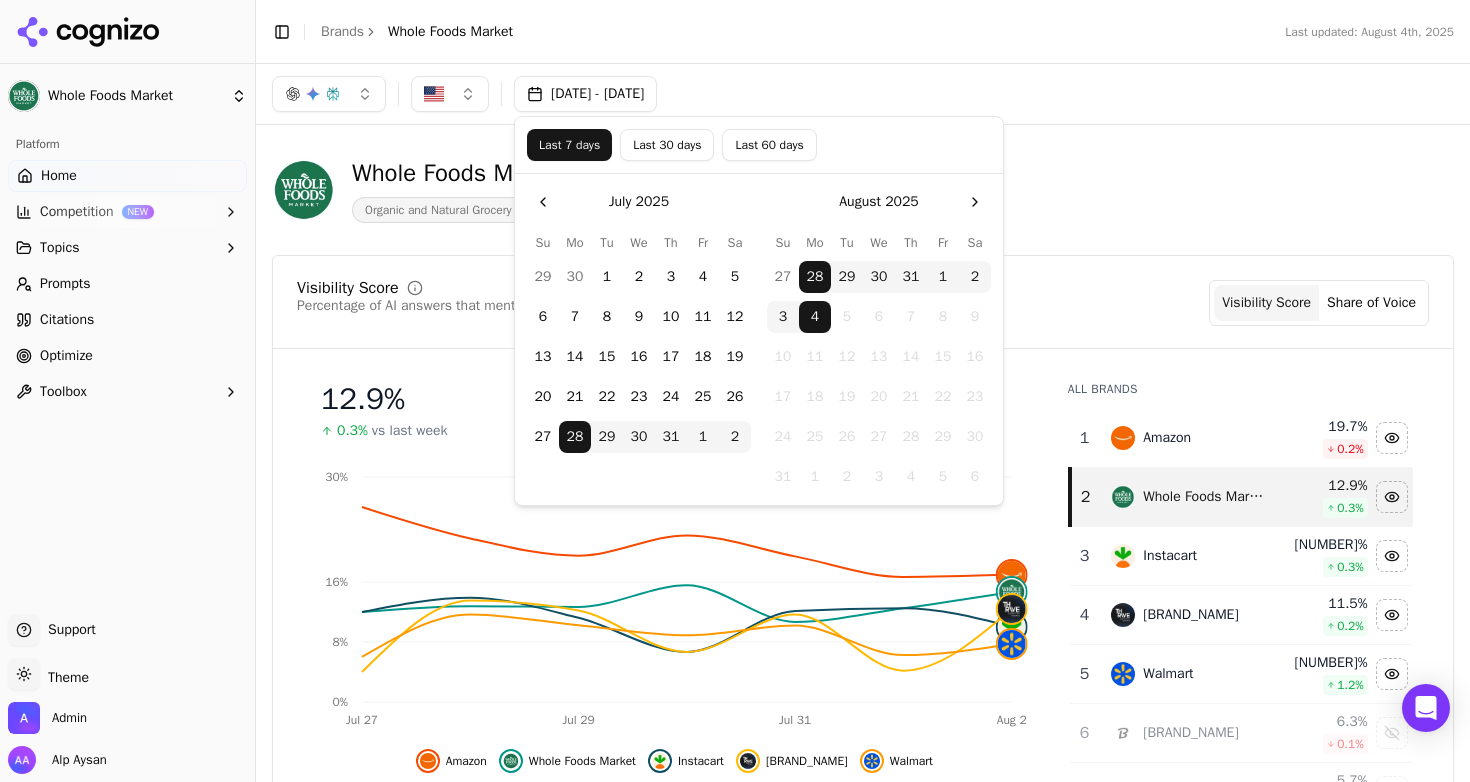 click on "3" at bounding box center (783, 317) 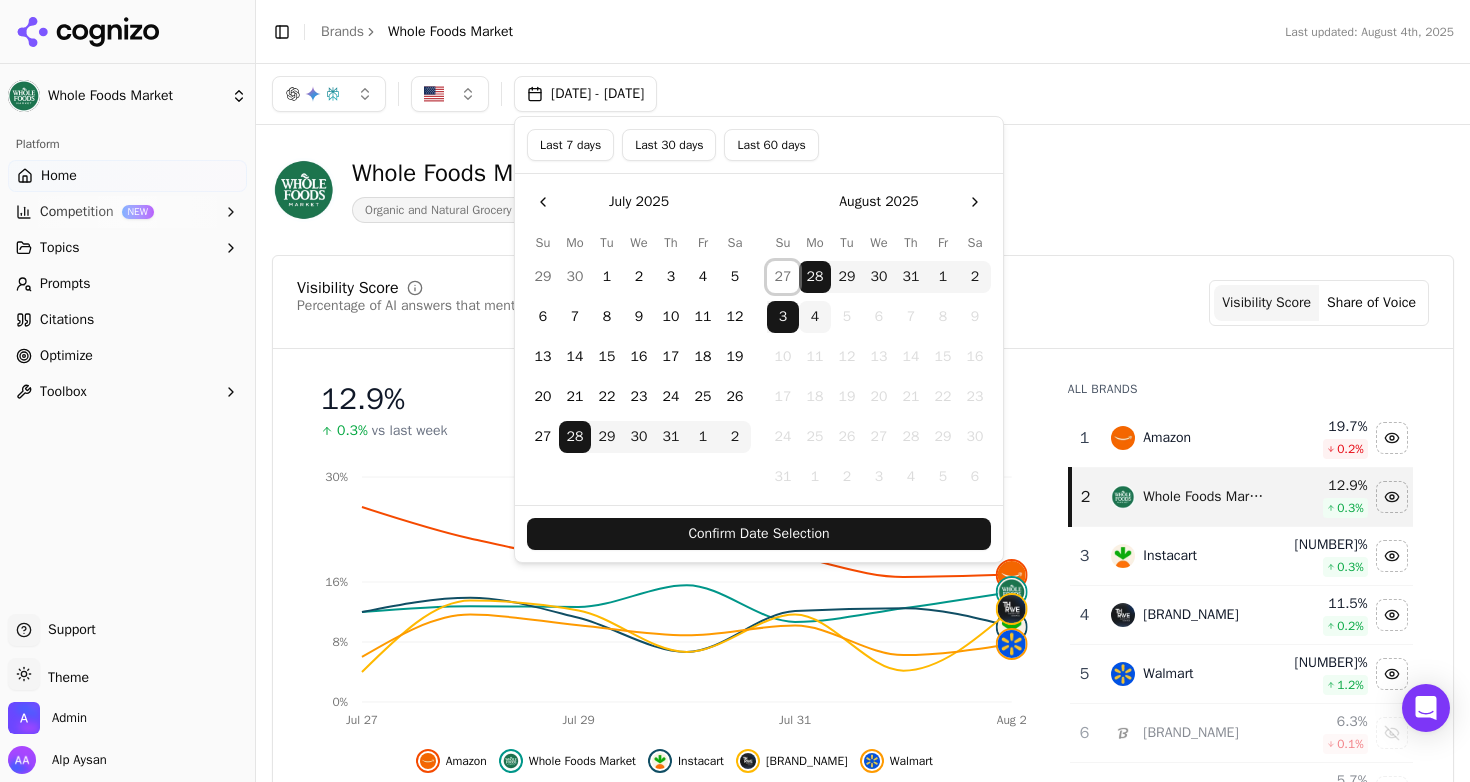 click on "27" at bounding box center [783, 277] 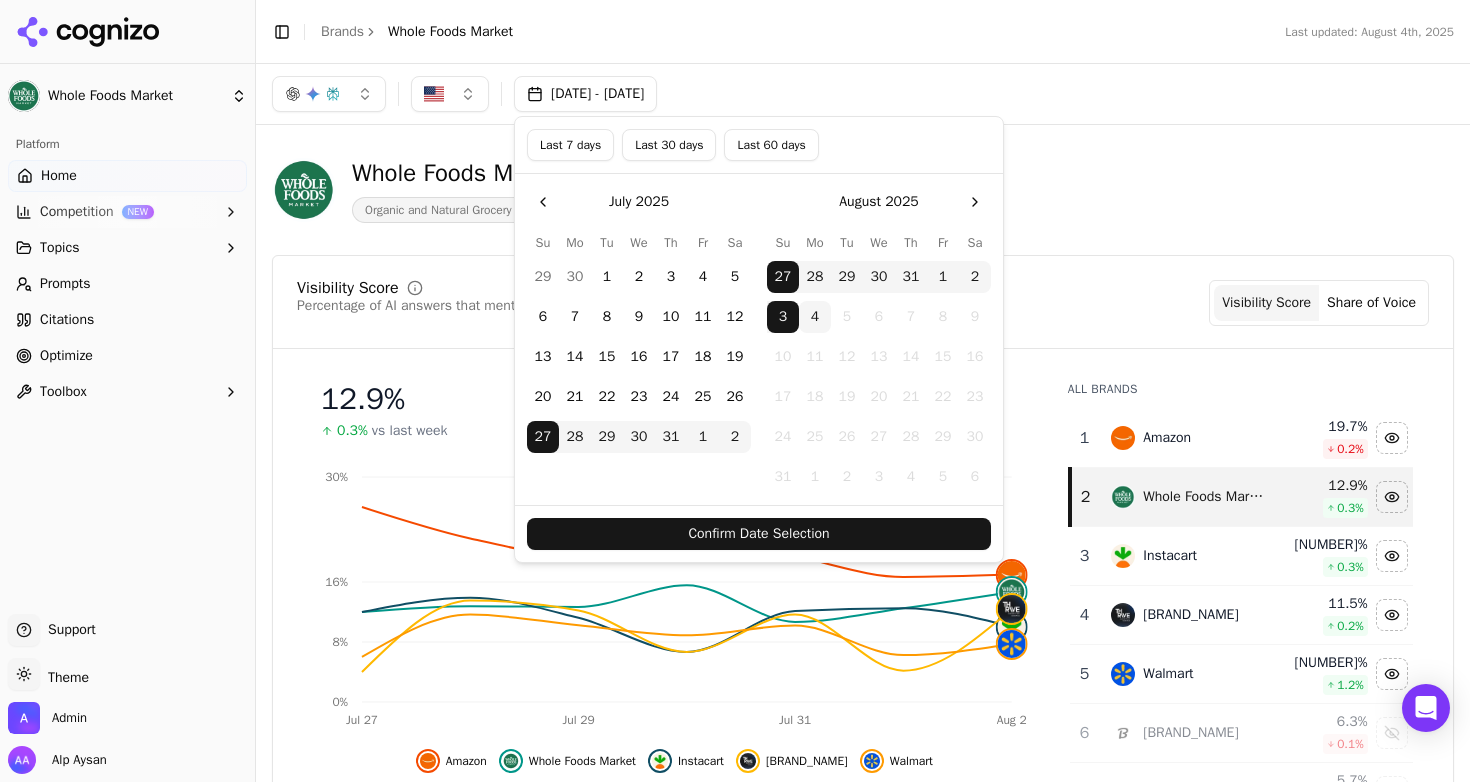 click on "Confirm Date Selection" at bounding box center (759, 534) 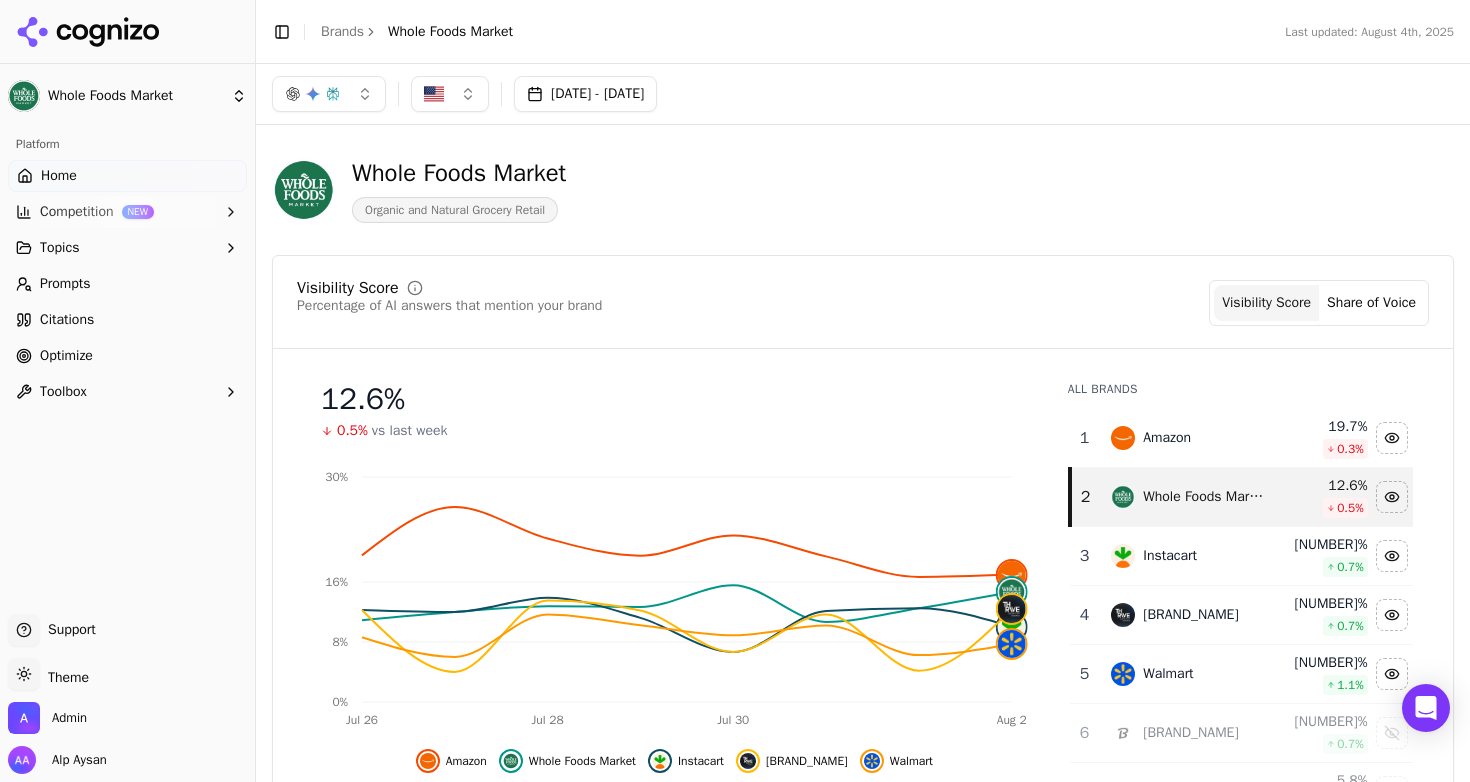 click on "Jul 27, 2025 - Aug 03, 2025" at bounding box center (585, 94) 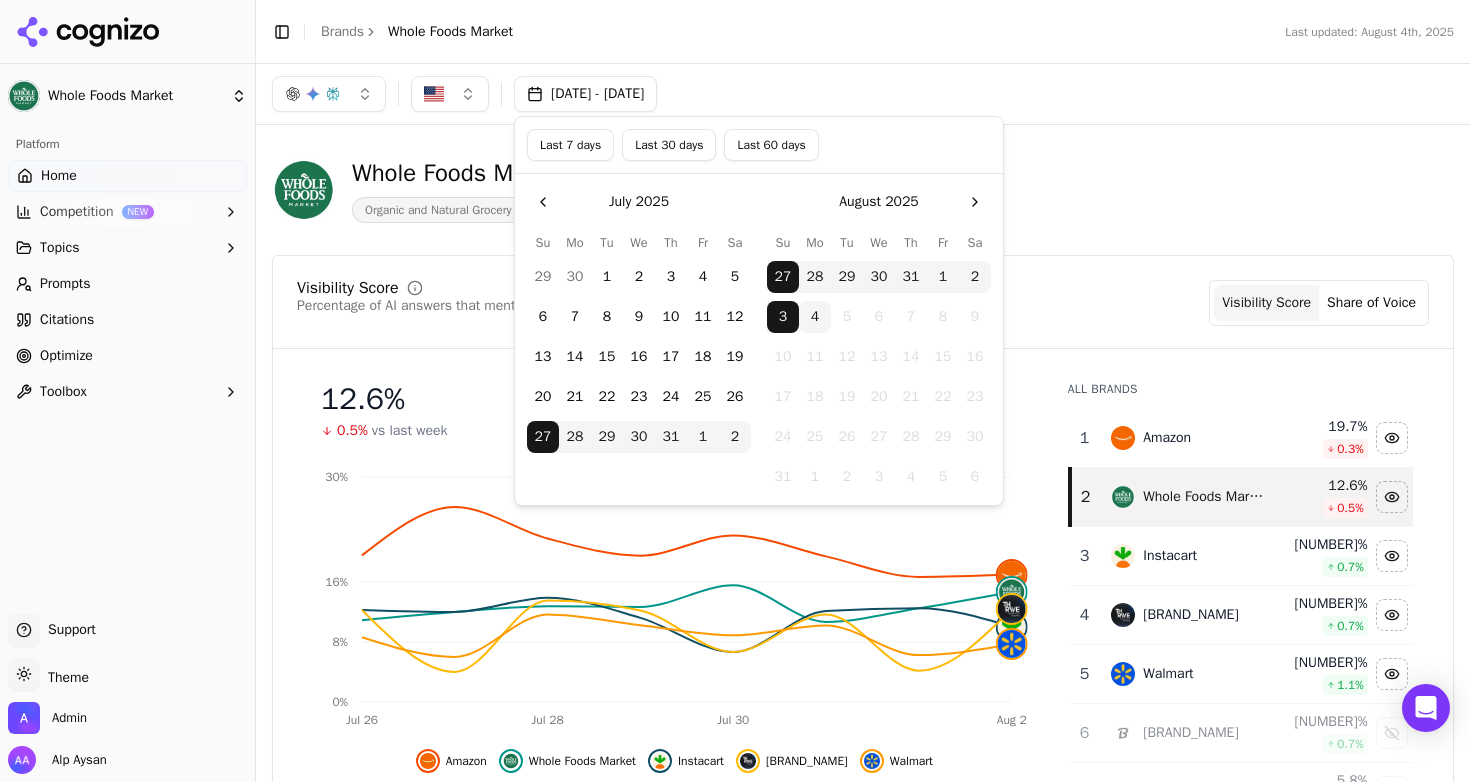click on "Whole Foods Market Organic and Natural Grocery Retail Visibility Score Percentage of AI answers that mention your brand Visibility Score Share of Voice 12.6 % 0.5% vs last week Jul 26 Jul 28 Jul 30 Aug 2 0% 8% 16% 30% Amazon Whole Foods Market Instacart Thrive Market Walmart All Brands 1 Amazon 19.7 % 0.3 % 2 Whole Foods Market 12.6 % 0.5 % 3 Instacart 11.8 % 0.7 % 4 Thrive Market 11.6 % 0.7 % 5 Walmart 9.4 % 1.1 % 6 Misfits Market 6.6 % 0.7 % 7 Costco 5.8 % 2.0 % 8 Shipt 5.8 % 0.0 % 9 Target 3.9 % 2.3 % 10 Kroger 3.8 % 0.5 % 11 Sprouts Farmers Market 3.8 % 1.0 % 12 Freshdirect 3.3 % 0.7 % 13 Whole Foods 3.2 % 1.3 % 14 Natural Grocers 2.8 % 0.3 % 15 Amazon Fresh 2.6 % 0.3 % 16 T Trader Joe’s 2.5 % 0.7 % 17 Trader Joe's 2.2 % 0.0 % 18 The Fresh Market 1.9 % 0.2 % 19 Equal Exchange 1.5 % 0.5 % 20 Burlap & Barrel 1.0 % 0.4 % 21 Publix 0.5 % 0.0 % View All Competitors Topic Performance Brand performance across relevant topics within your industry Topics Visibility Score Share of Voice Top Brands 27.9% 7.5% 3.4%" at bounding box center (863, 2211) 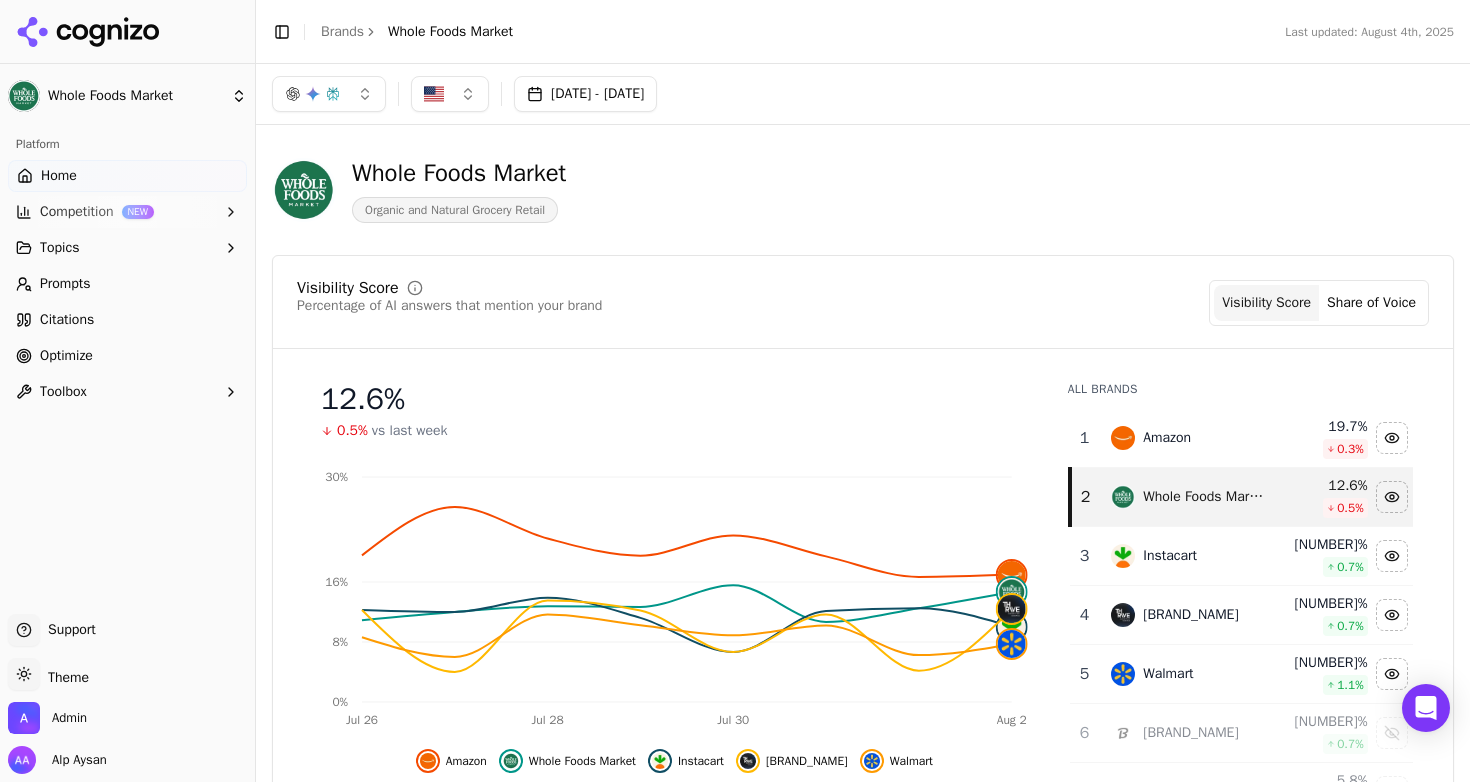 click on "Jul 27, 2025 - Aug 03, 2025" at bounding box center [585, 94] 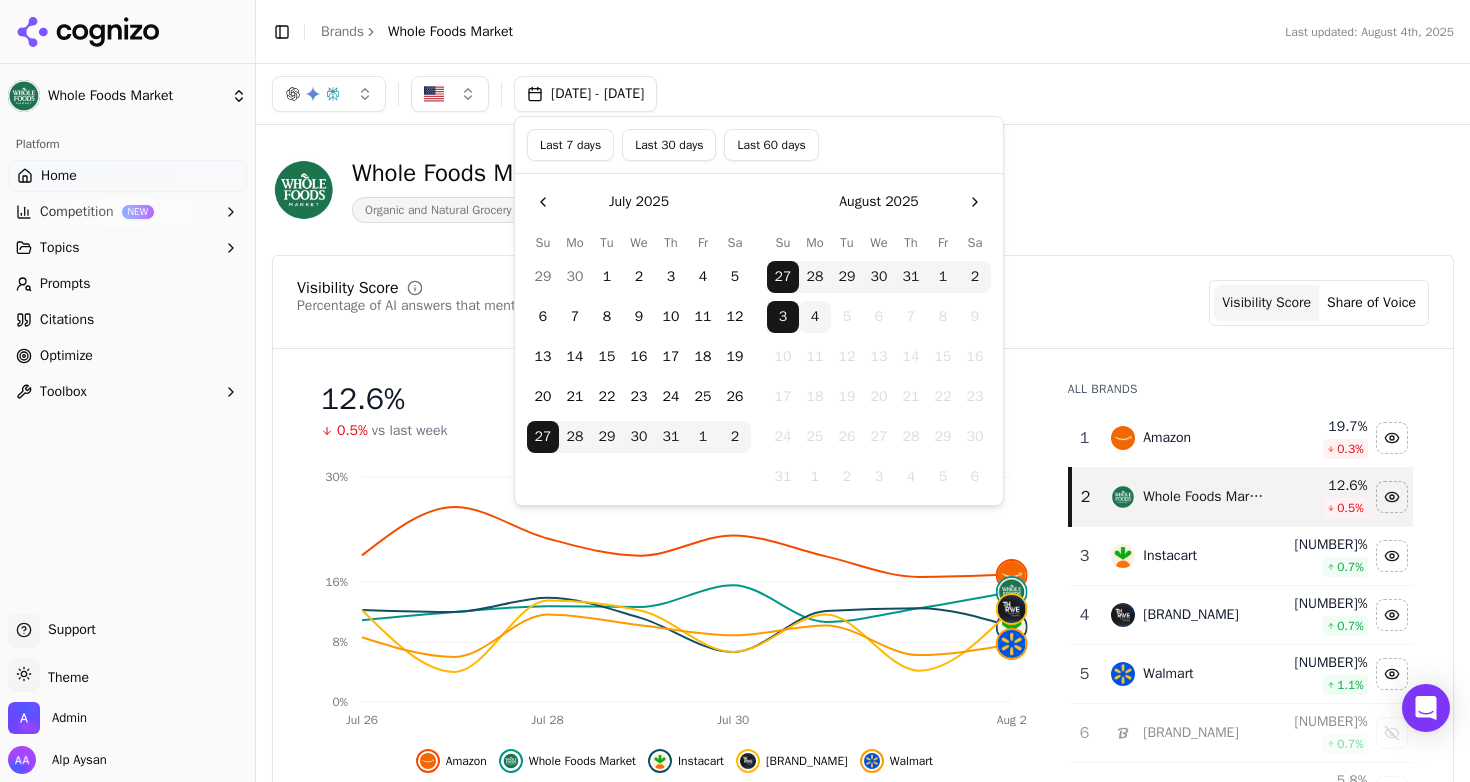 click on "4" at bounding box center [815, 317] 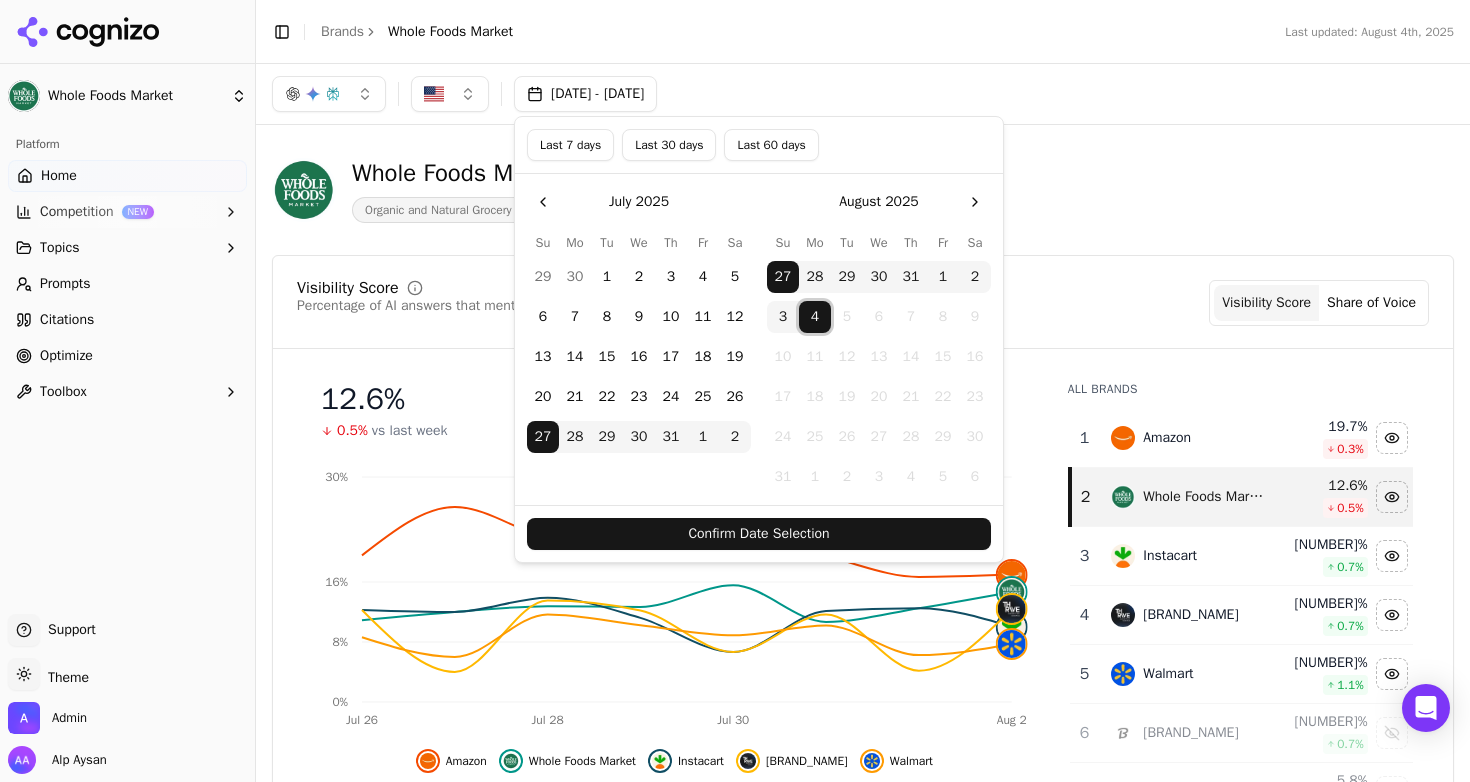 click on "Confirm Date Selection" at bounding box center [759, 534] 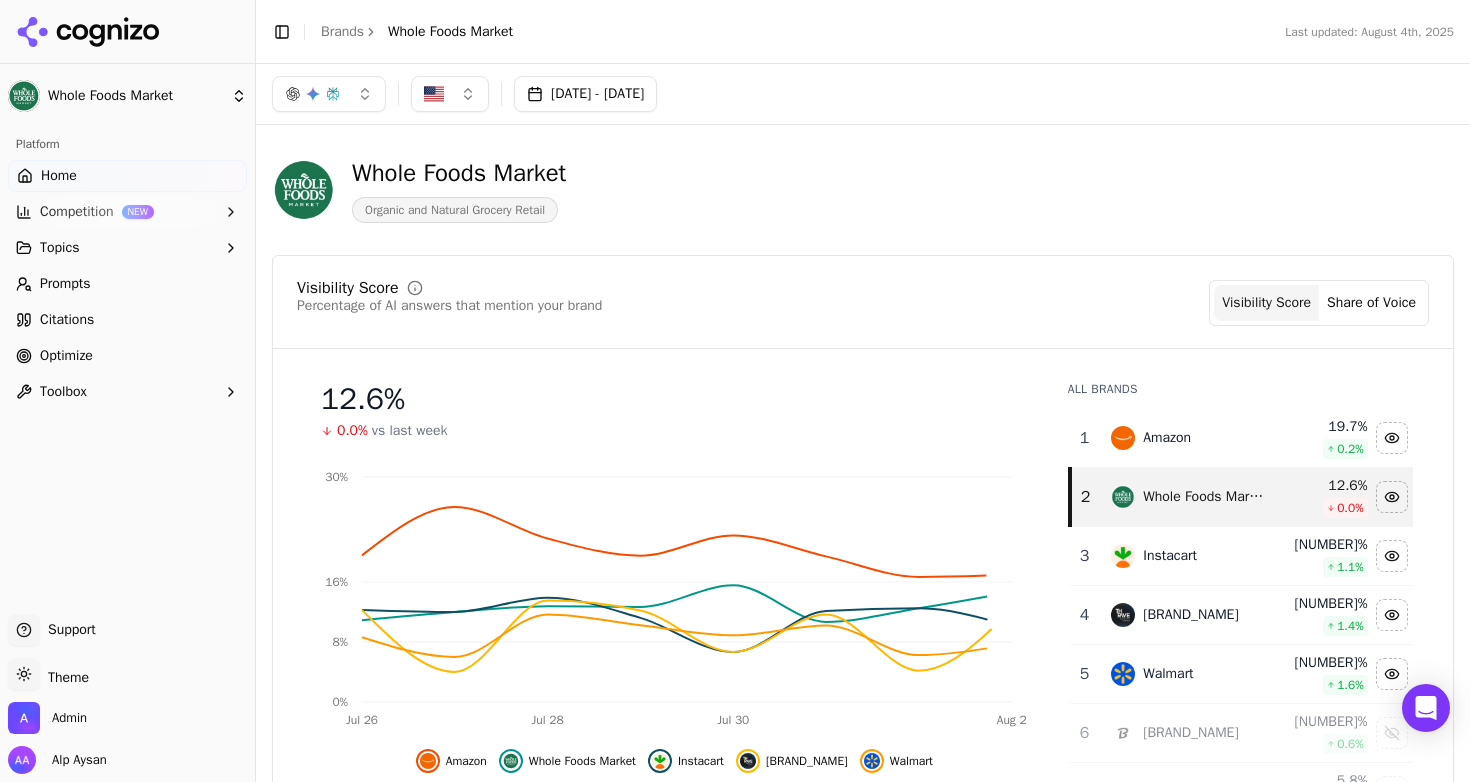 click on "Jul 27, 2025 - Aug 04, 2025" at bounding box center (585, 94) 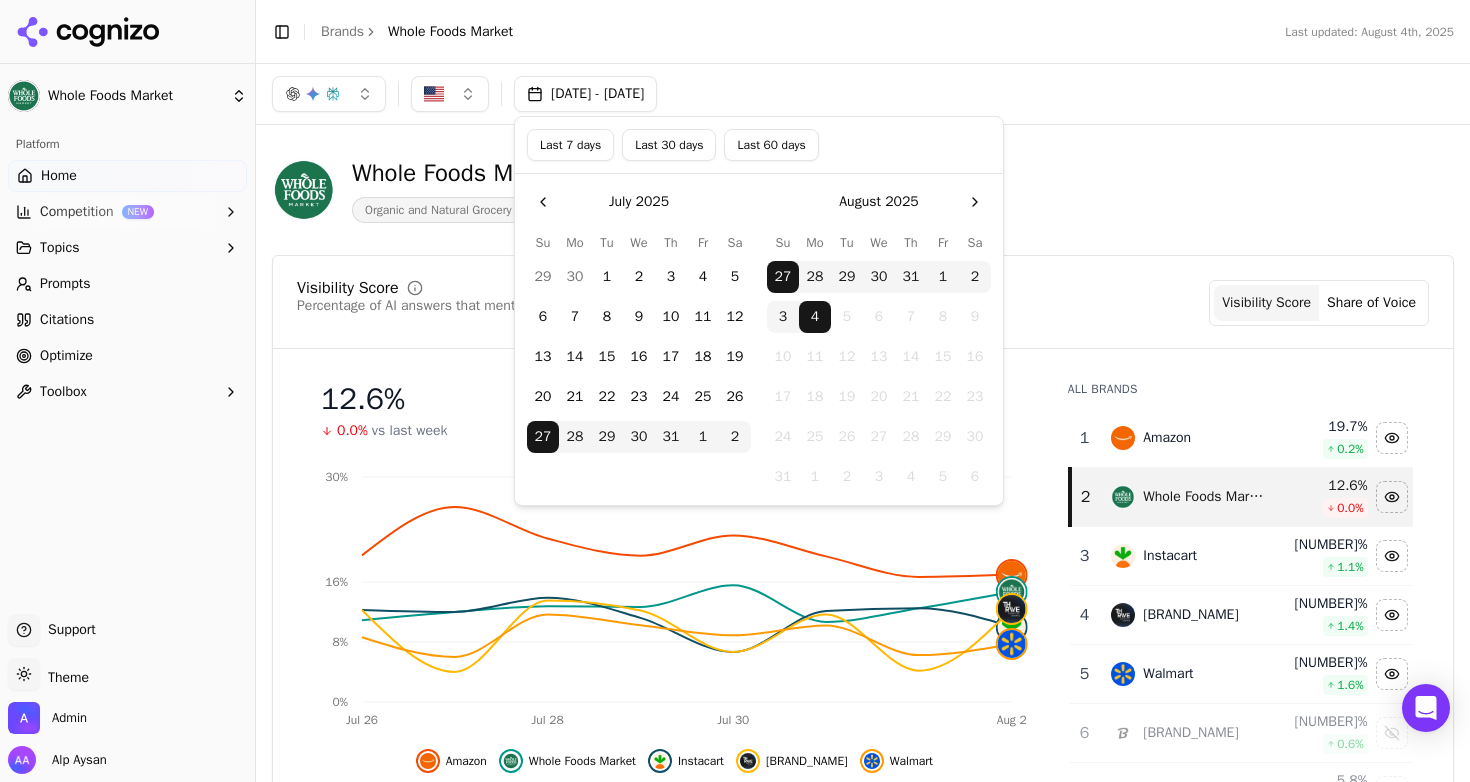 click on "27 28 29 30 31 1 2 3 4 5 6 7 8 9 10 11 12 13 14 15 16 17 18 19 20 21 22 23 24 25 26 27 28 29 30 31 1 2 3 4 5 6" at bounding box center [879, 373] 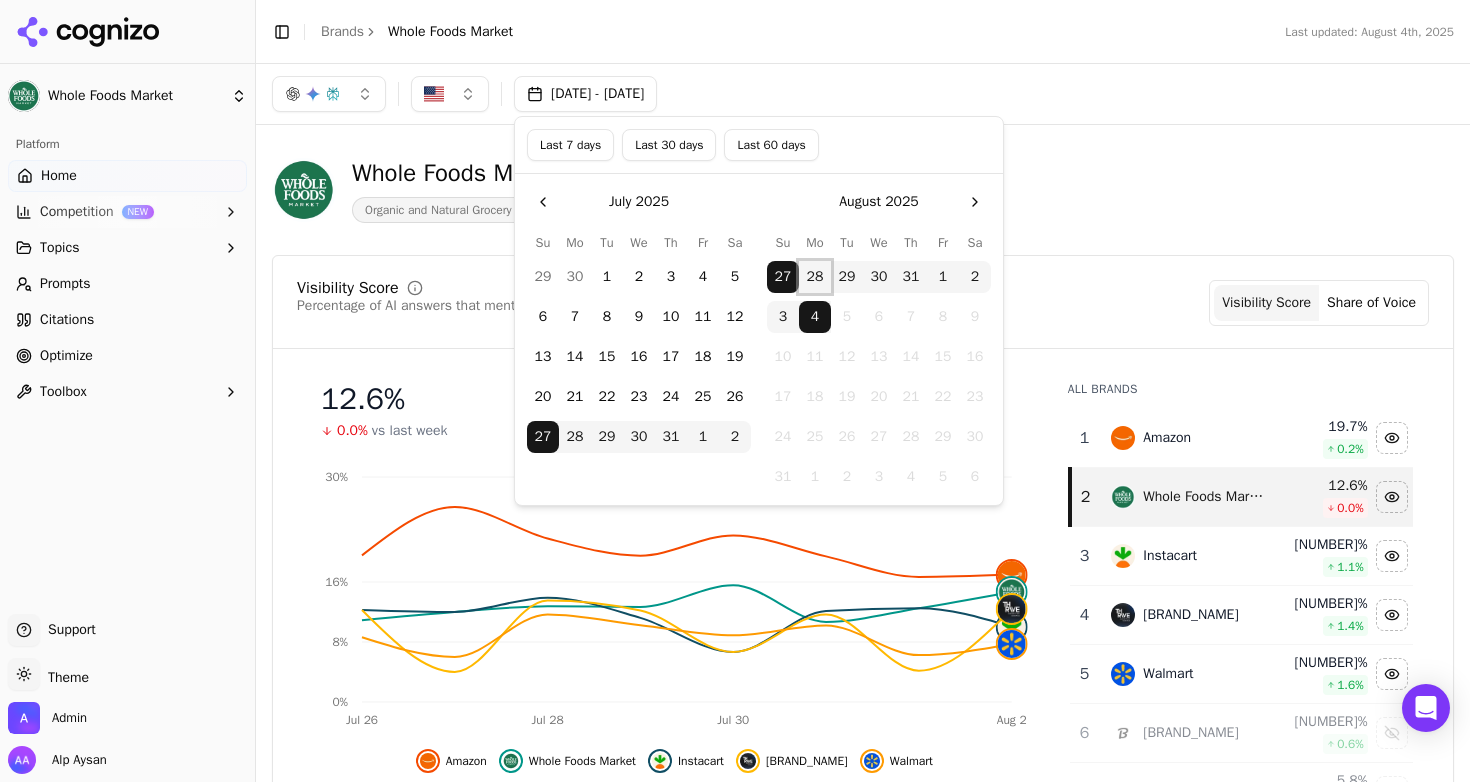 click on "28" at bounding box center [815, 277] 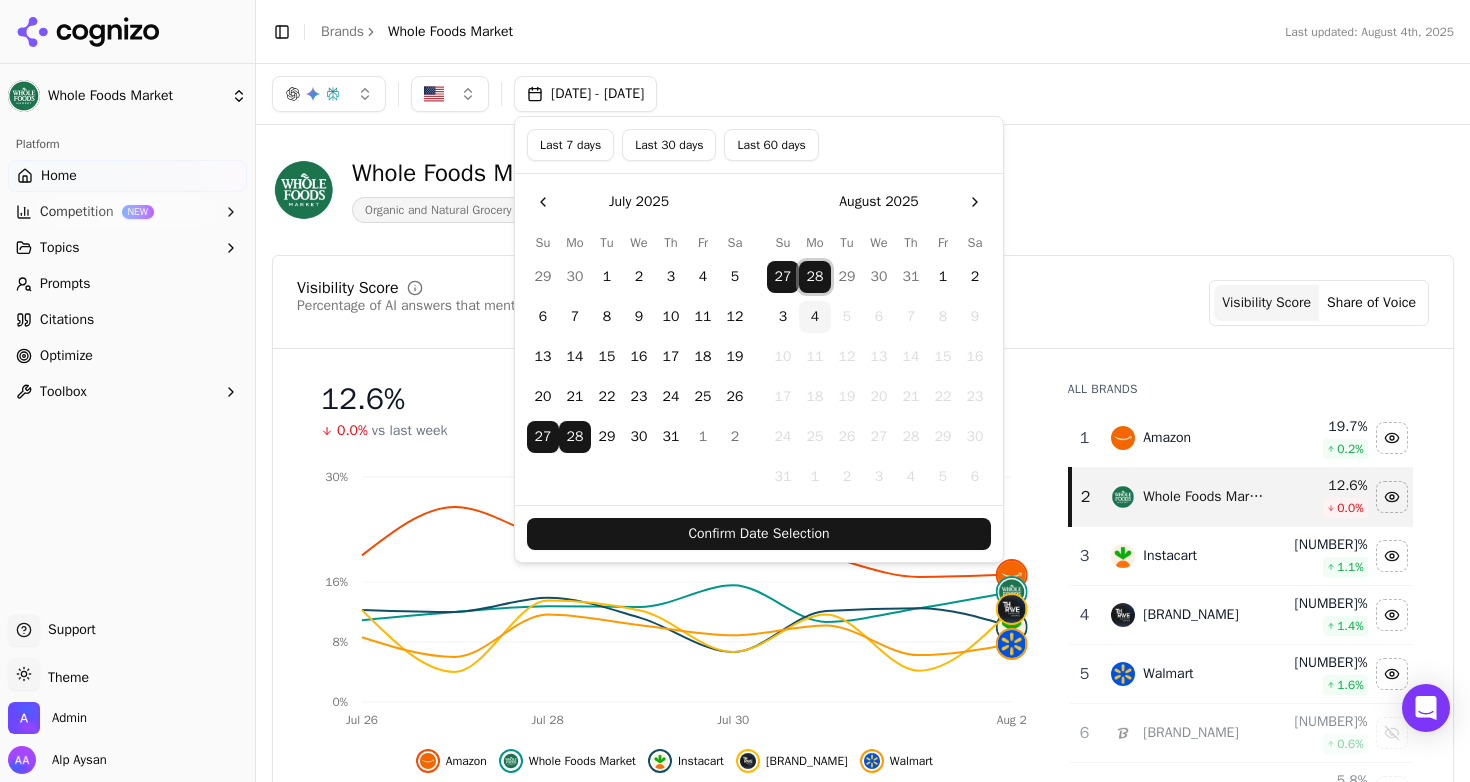 click on "28" at bounding box center [815, 277] 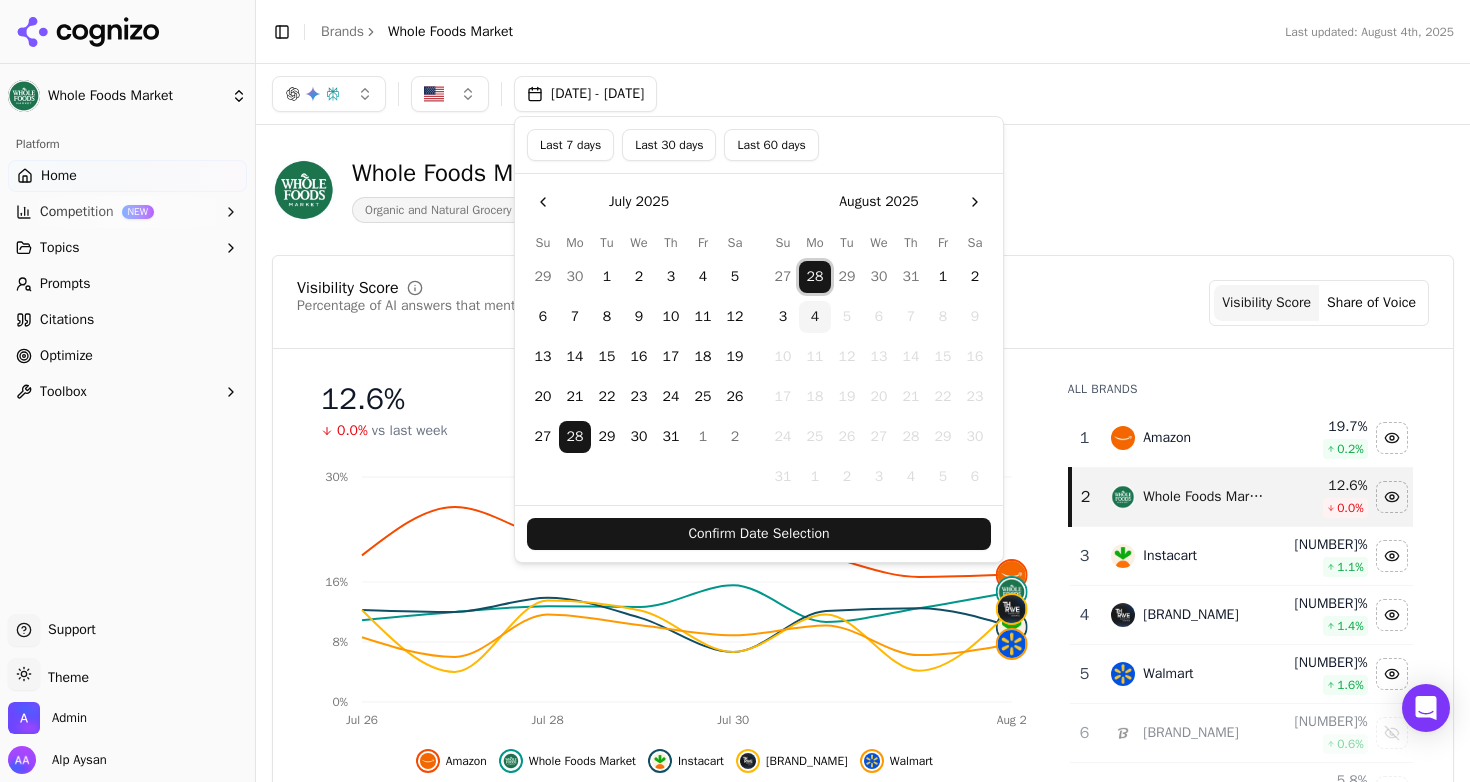 click on "4" at bounding box center [815, 317] 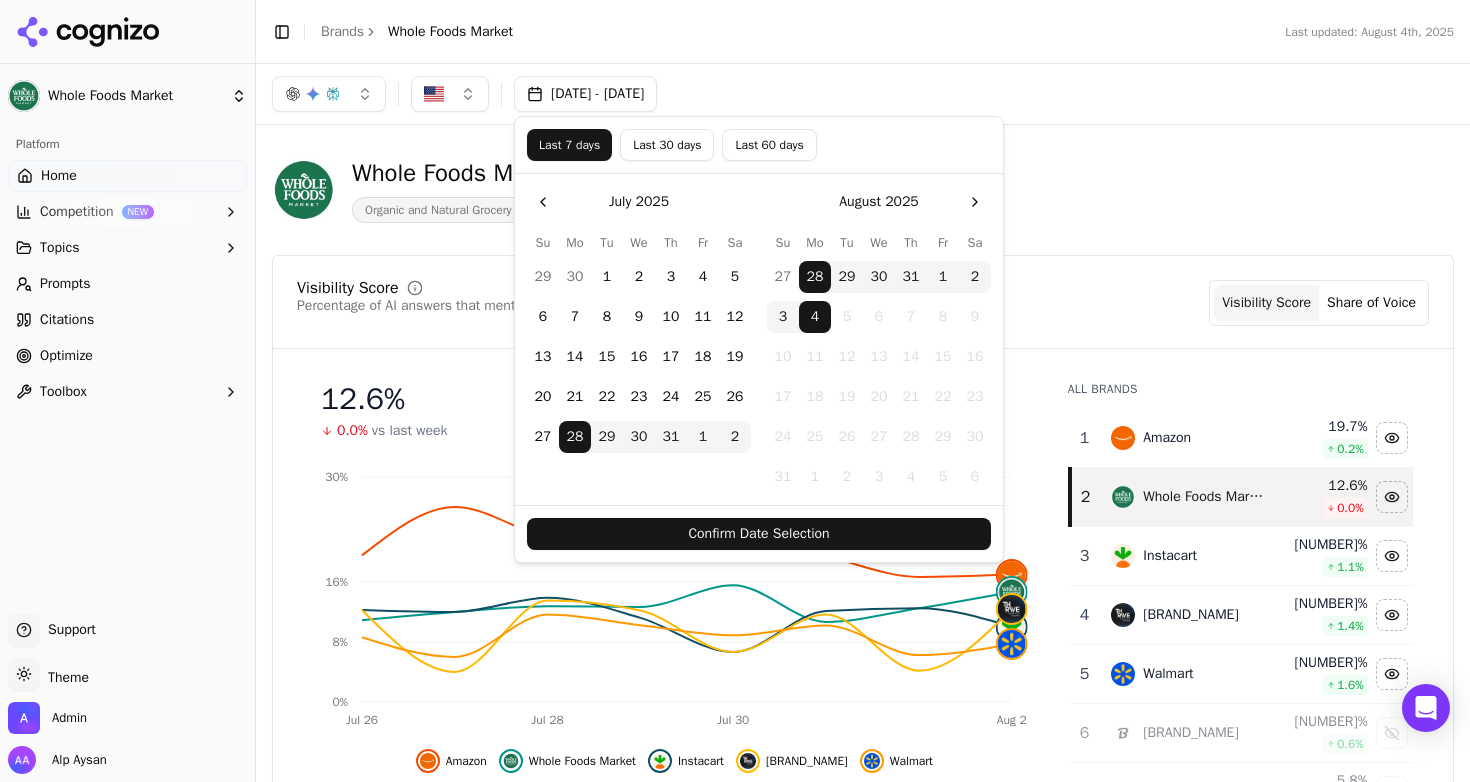 click on "Confirm Date Selection" at bounding box center [759, 534] 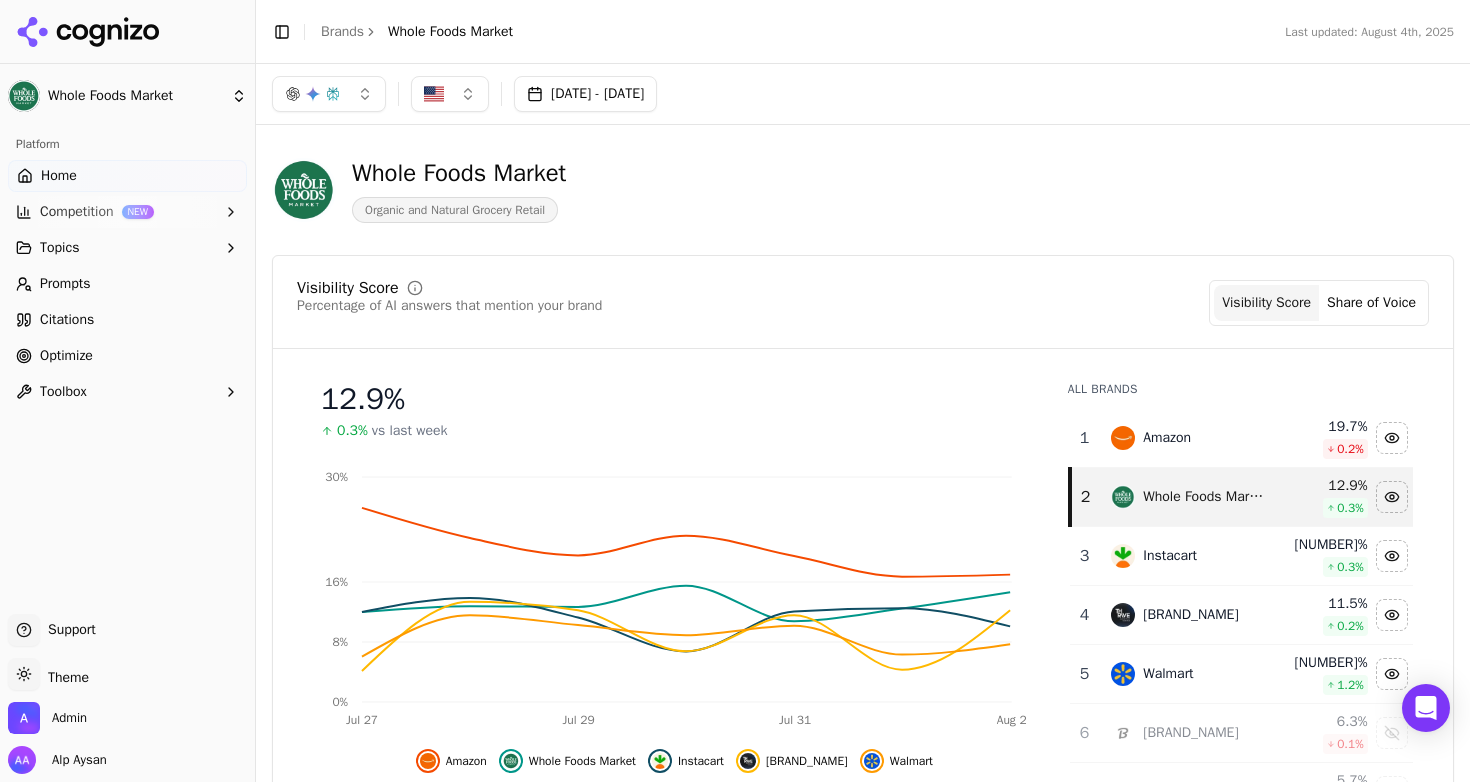 click on "Jul 28, 2025 - Aug 04, 2025" at bounding box center [585, 94] 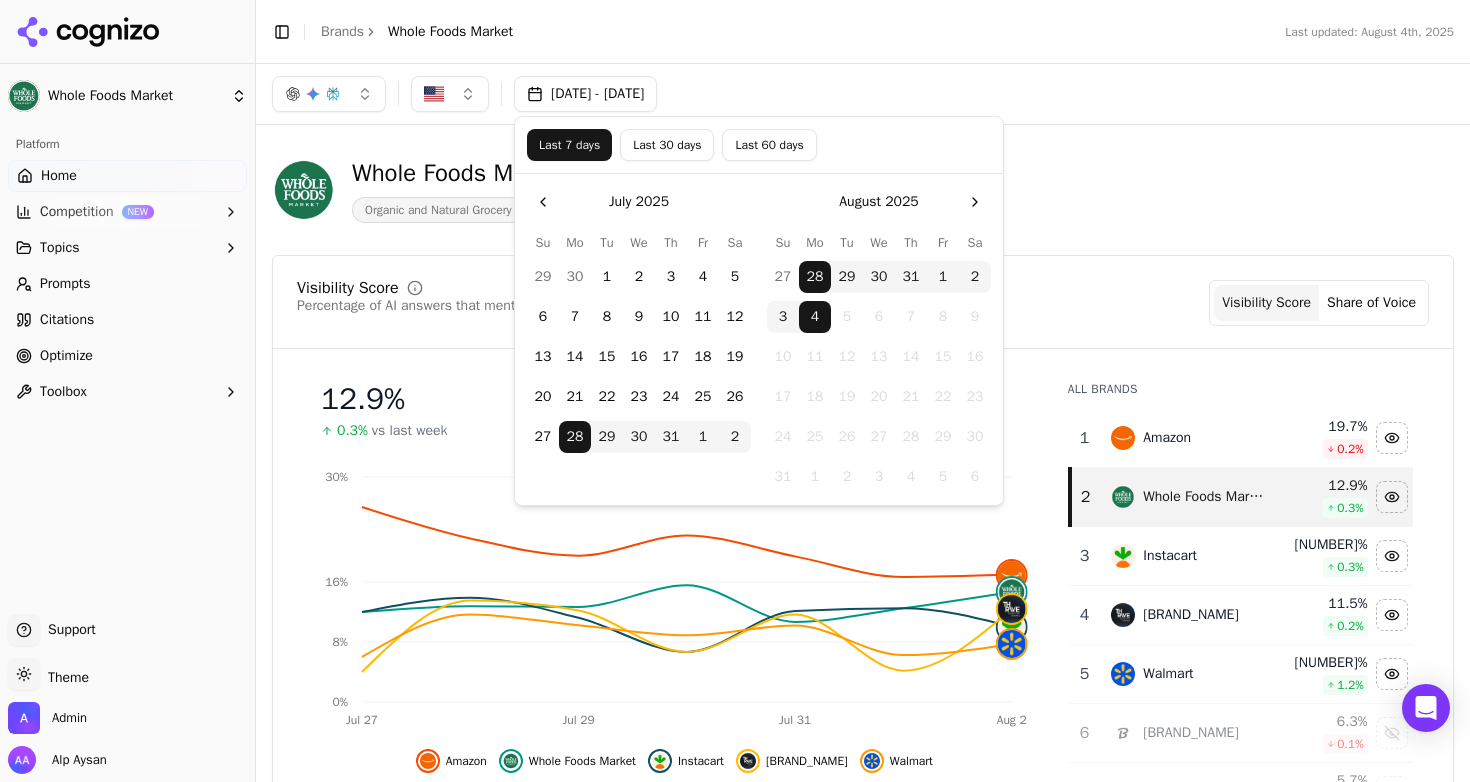 click on "27" at bounding box center (783, 277) 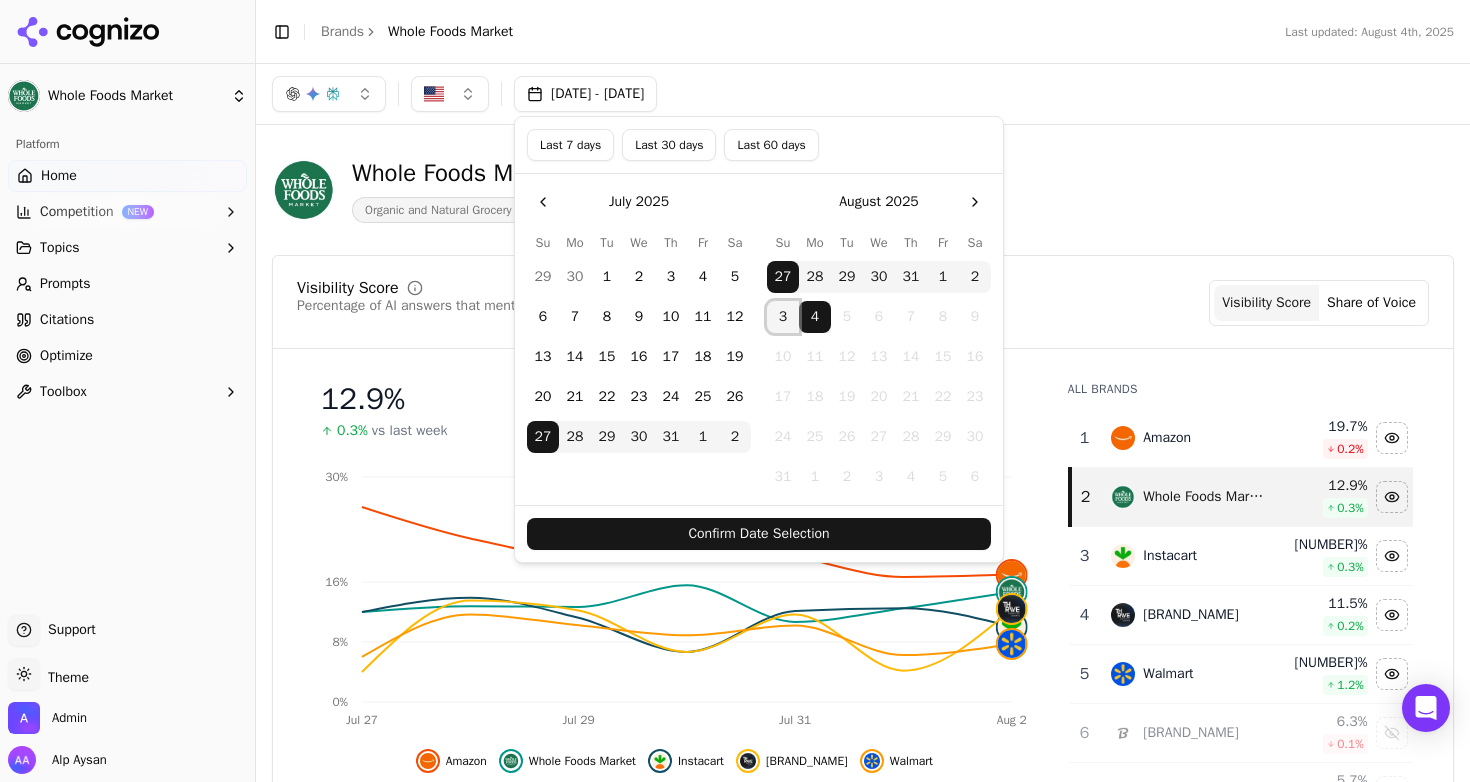click on "3" at bounding box center (783, 317) 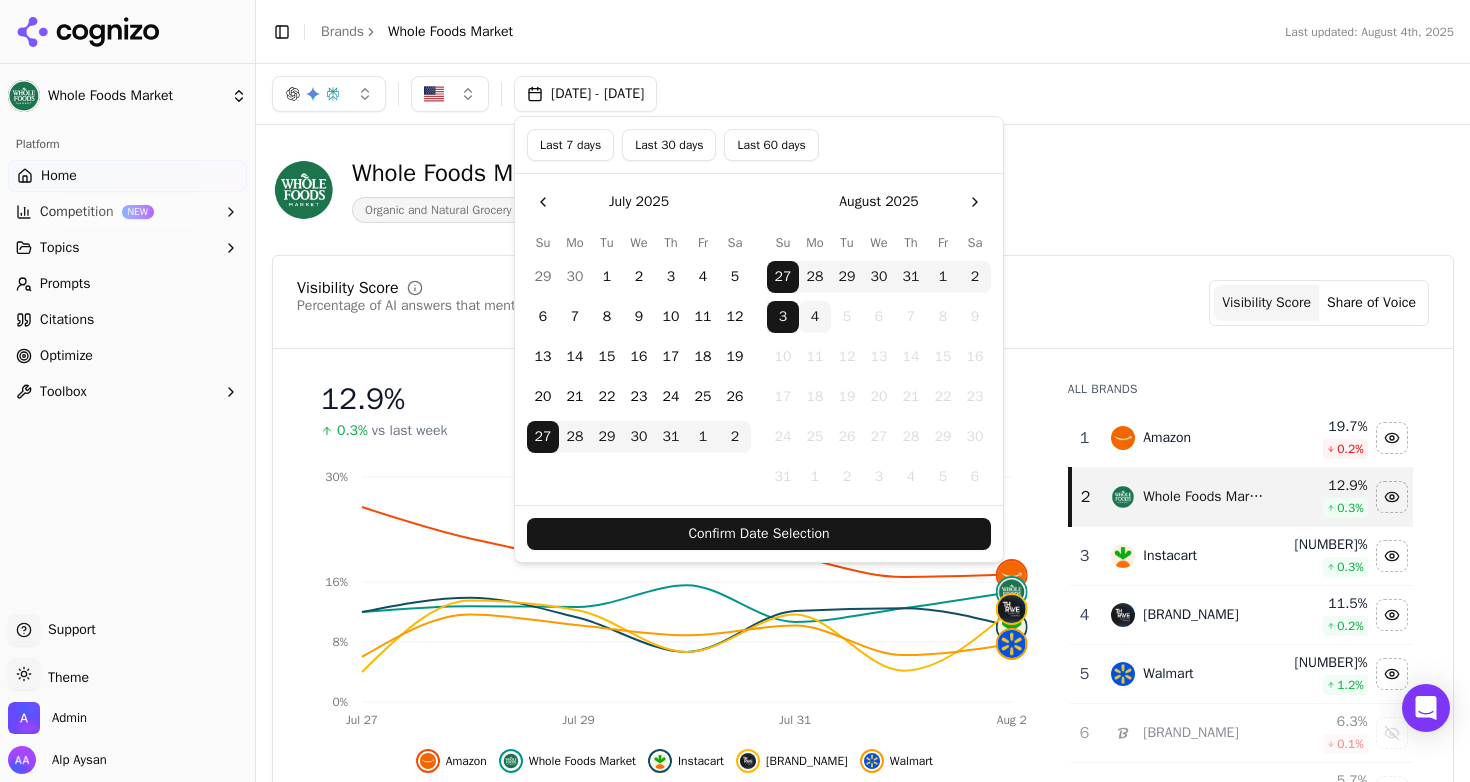 click on "Confirm Date Selection" at bounding box center [759, 534] 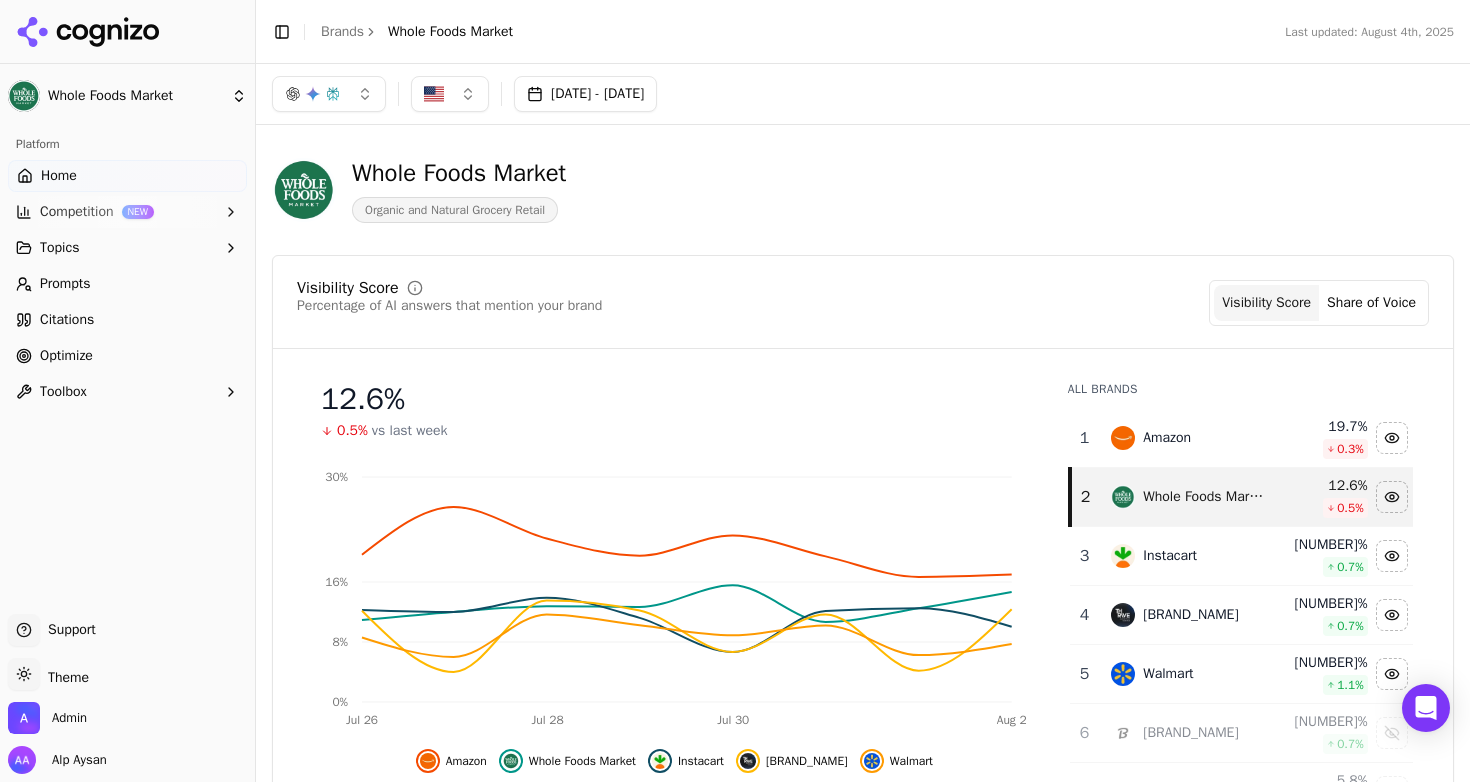 click on "Whole Foods Market Organic and Natural Grocery Retail" at bounding box center [863, 198] 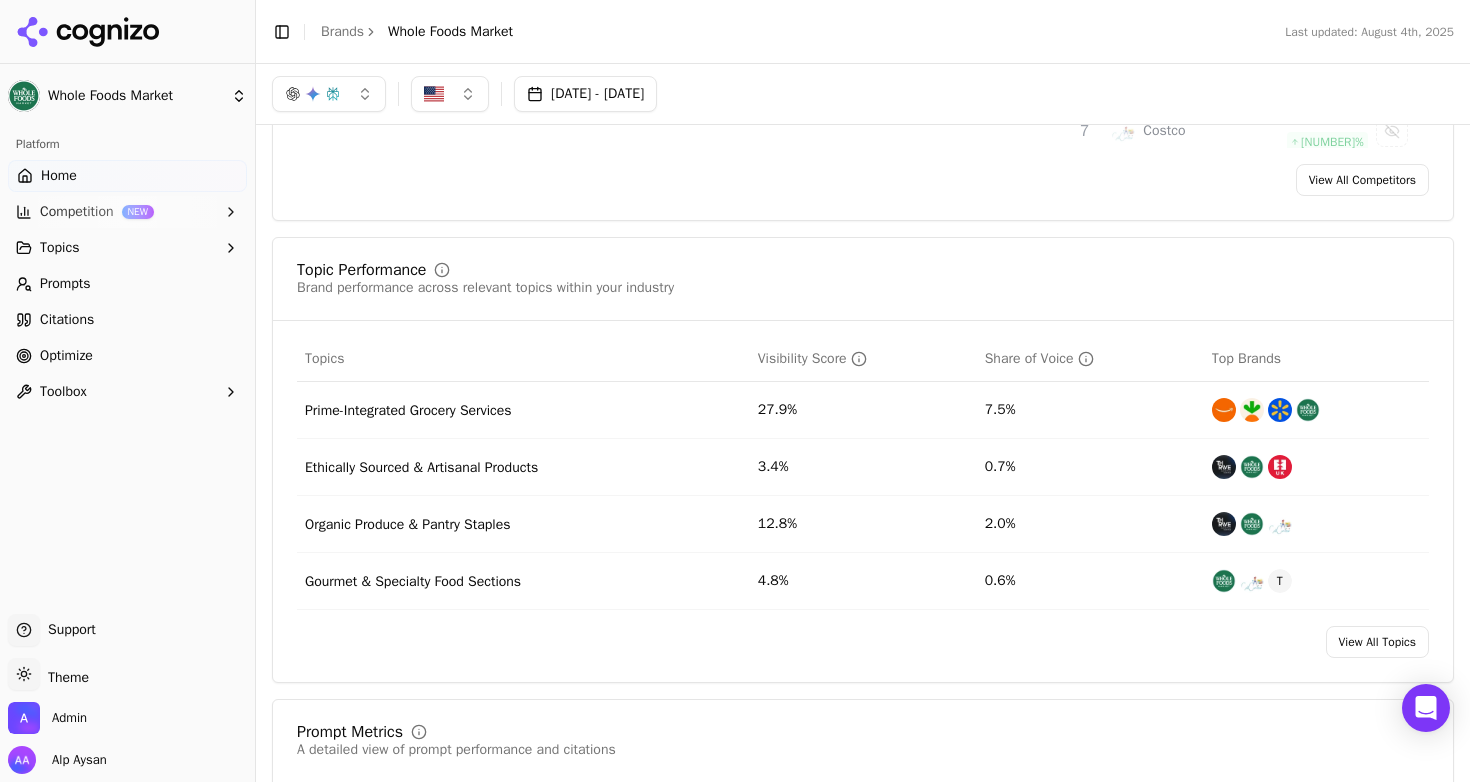 scroll, scrollTop: 0, scrollLeft: 0, axis: both 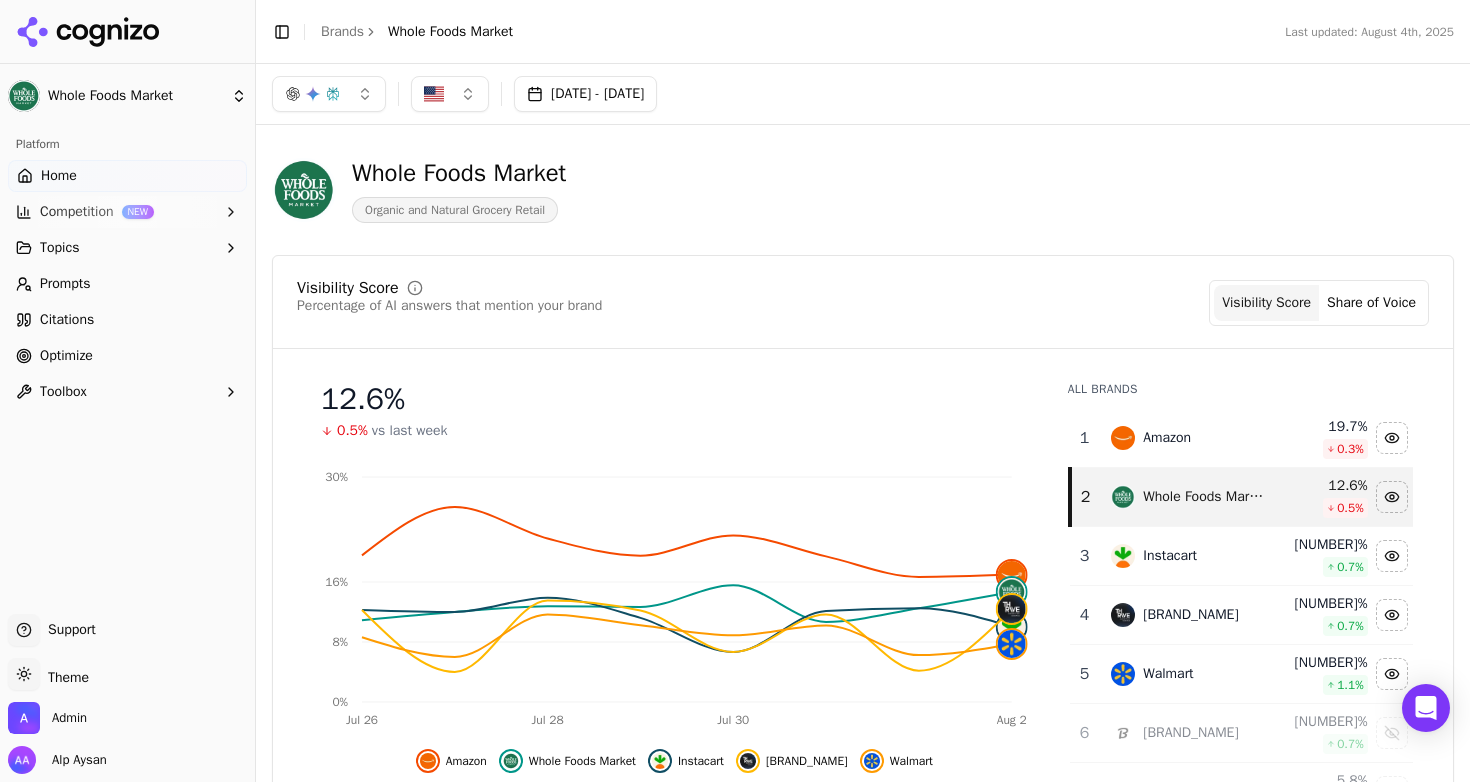 click on "Jul 27, 2025 - Aug 03, 2025" at bounding box center [585, 94] 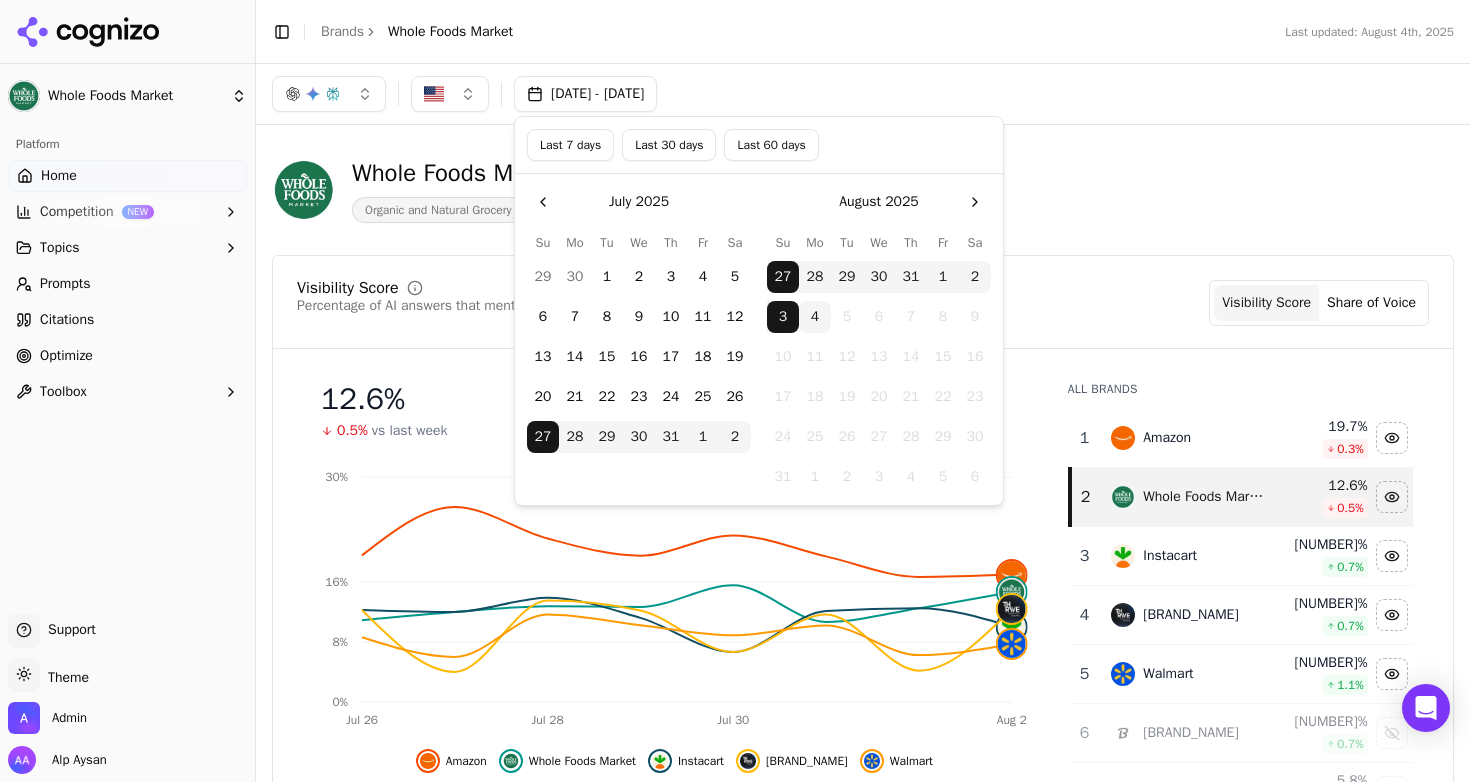 click on "Whole Foods Market Organic and Natural Grocery Retail" at bounding box center [863, 190] 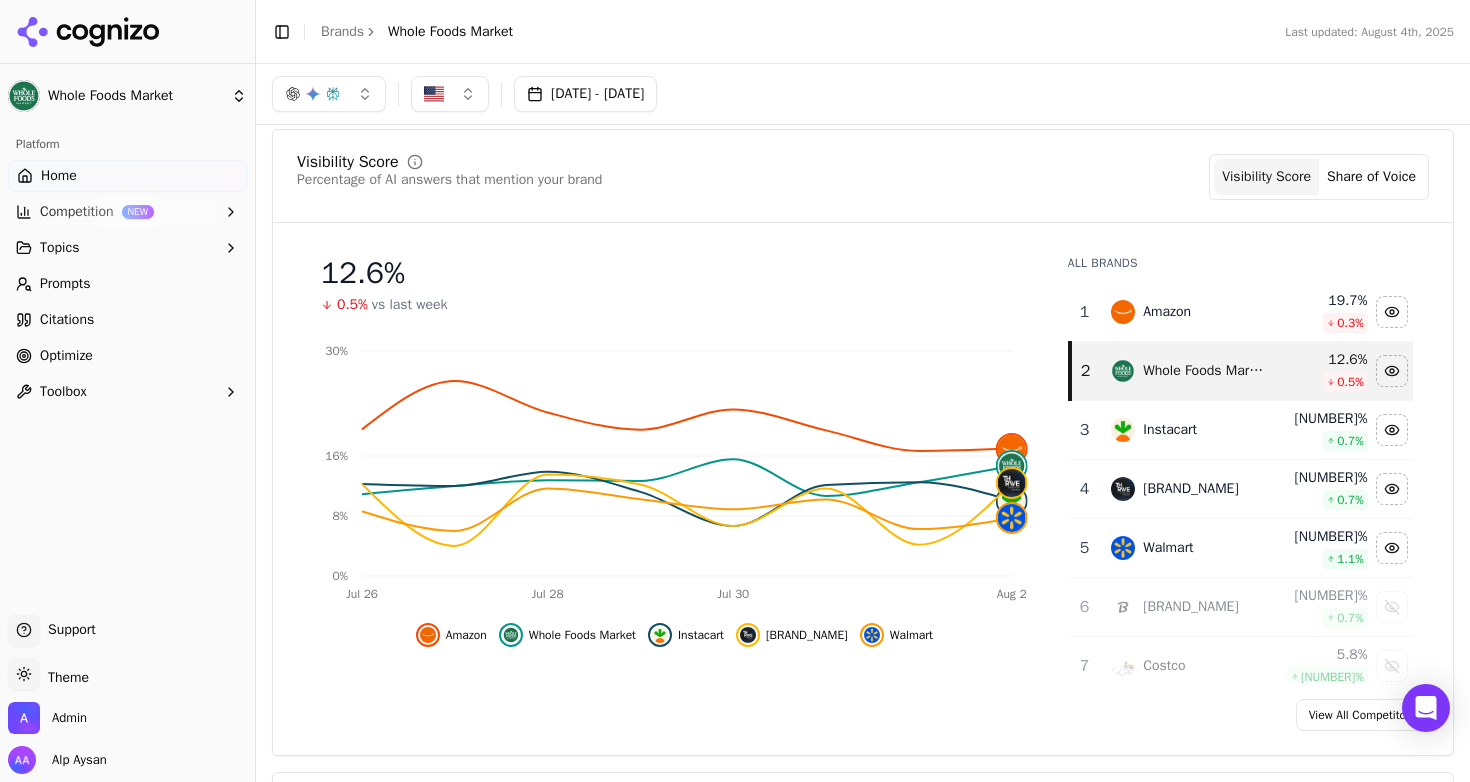 scroll, scrollTop: 120, scrollLeft: 0, axis: vertical 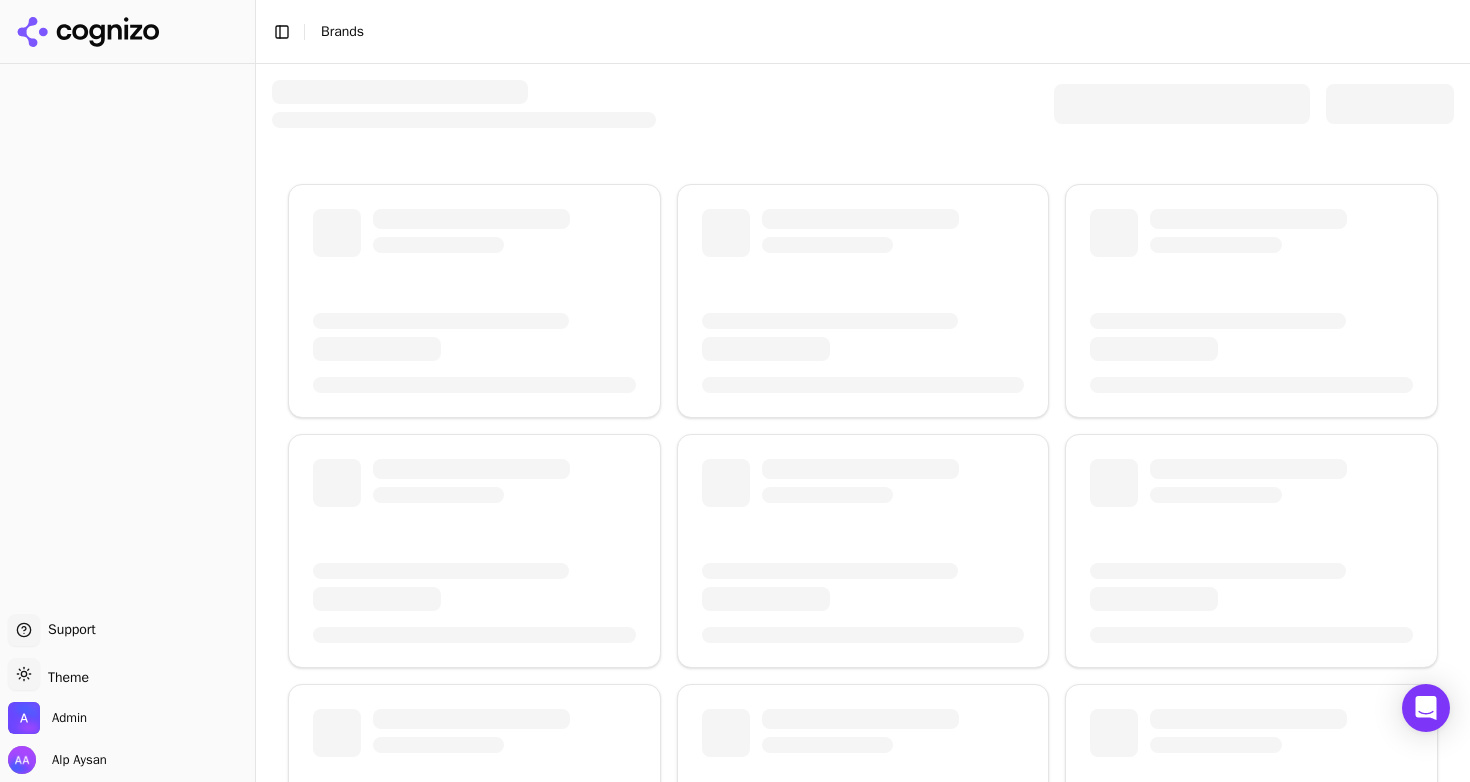 click at bounding box center (1182, 104) 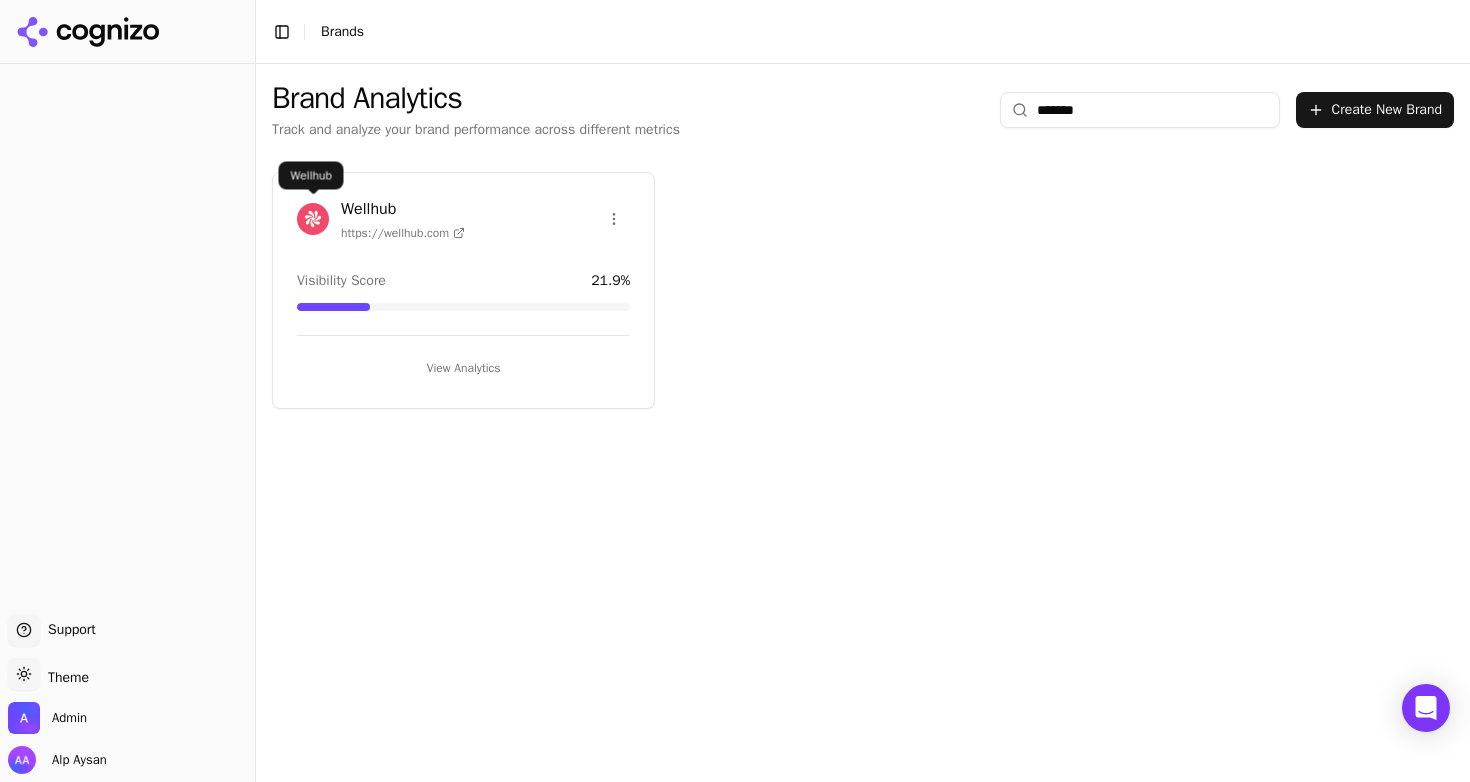 type on "*******" 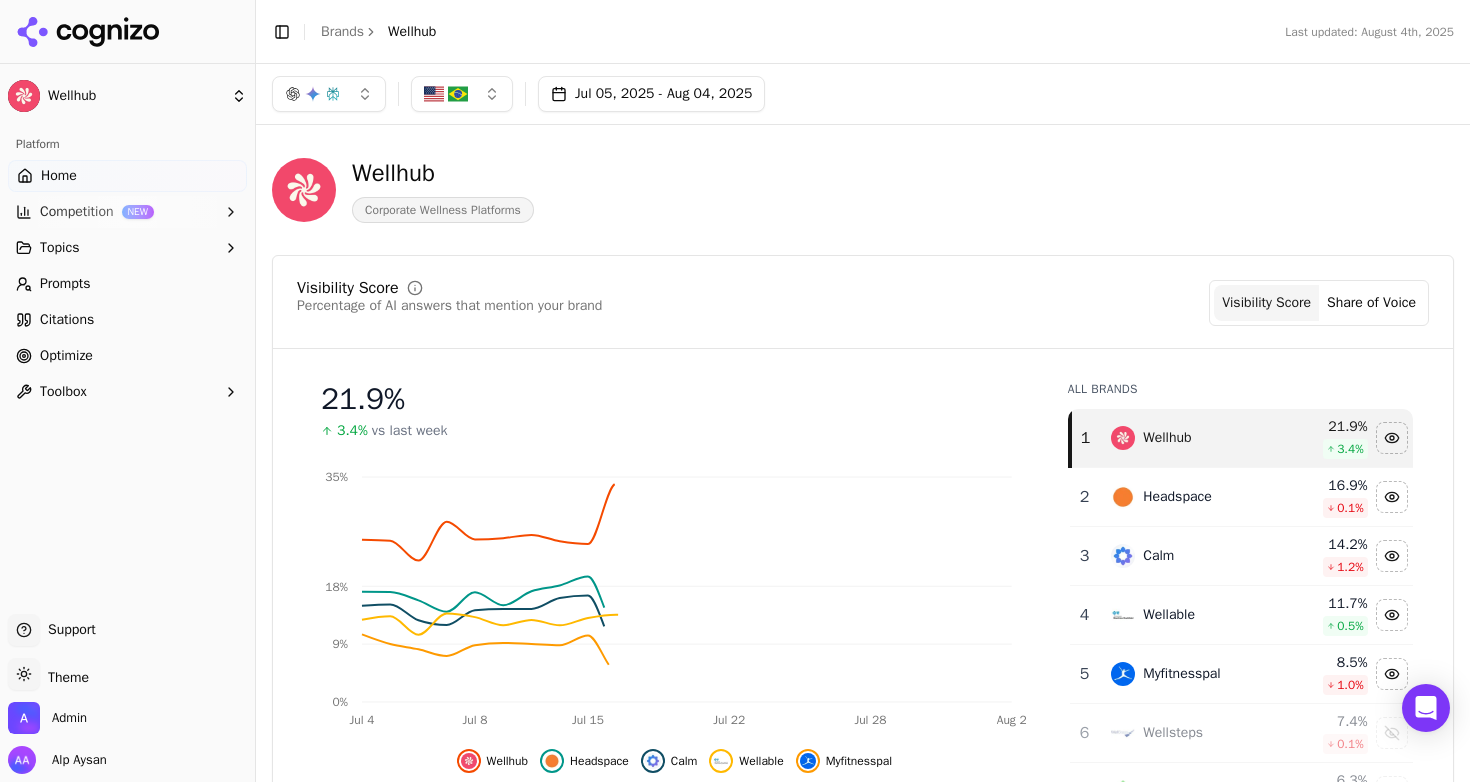 click on "Prompts" at bounding box center (127, 284) 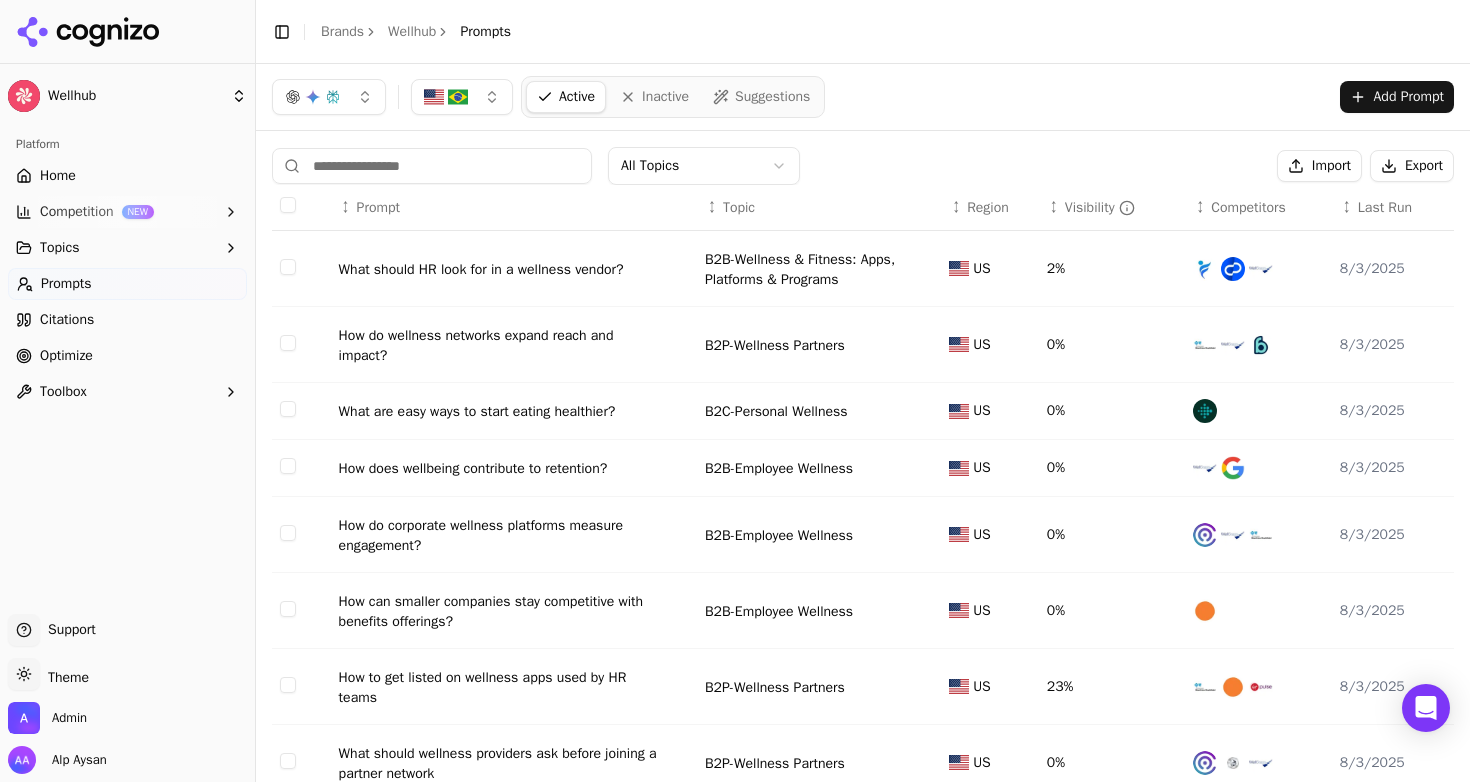 click on "What should HR look for in a wellness vendor?" at bounding box center (481, 270) 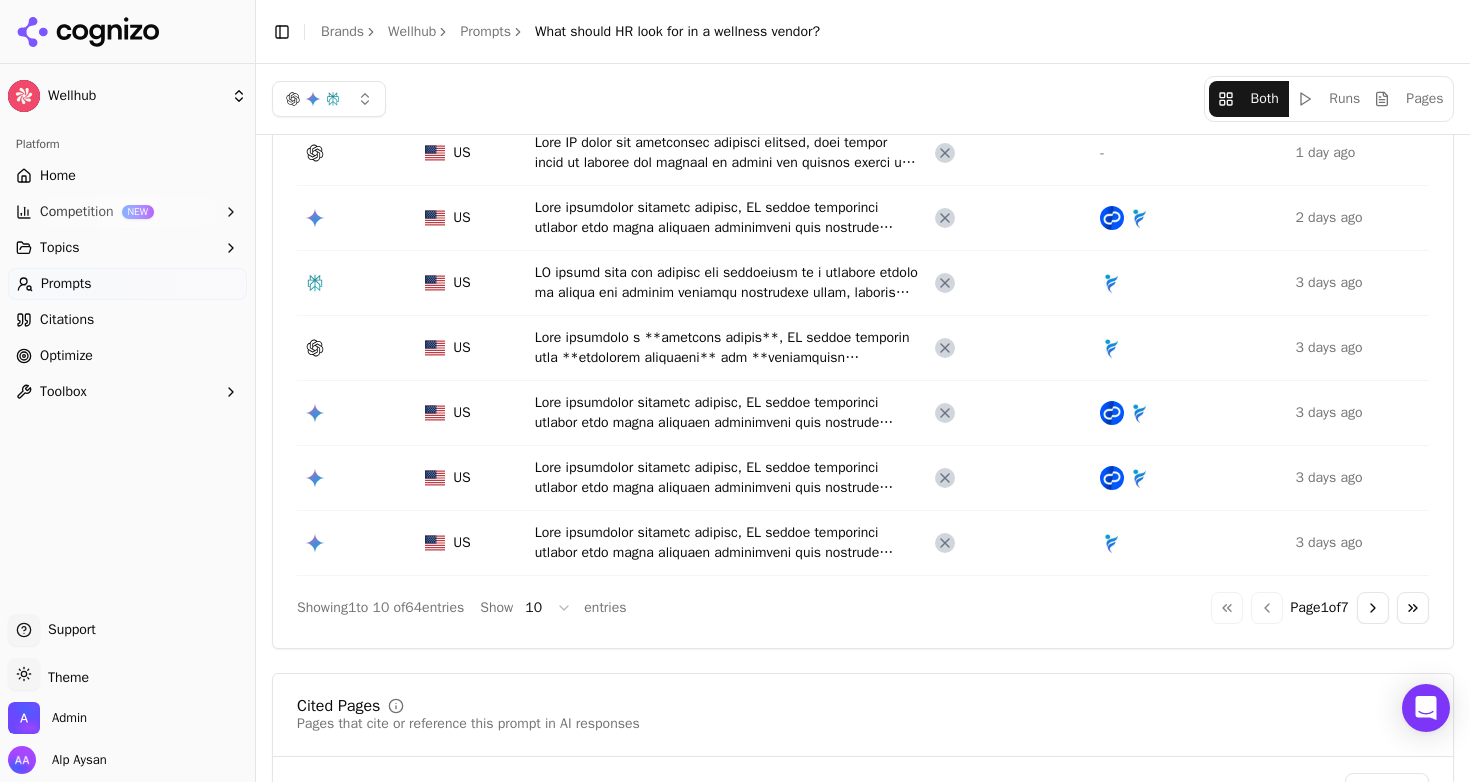 scroll, scrollTop: 334, scrollLeft: 0, axis: vertical 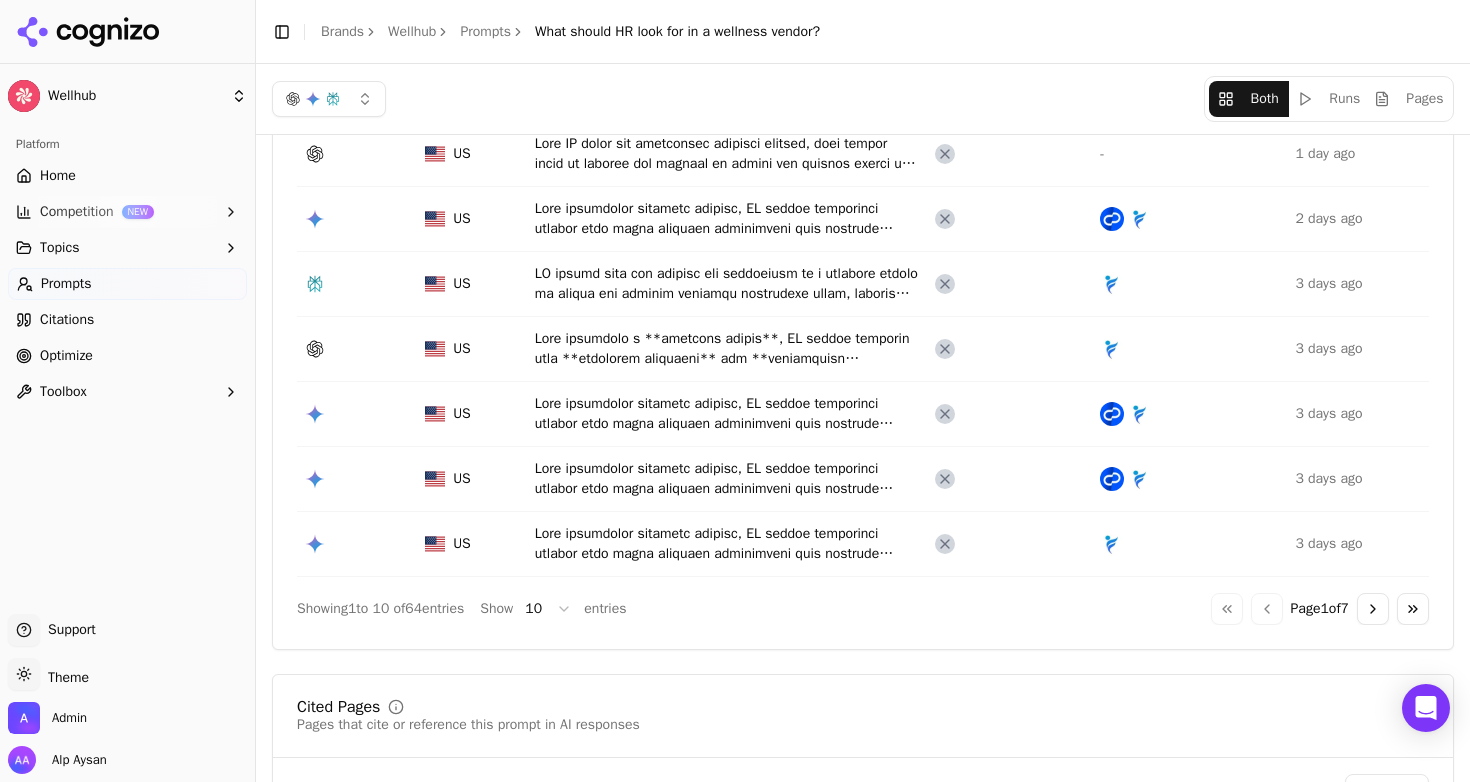 click on "Go to next page" at bounding box center (1373, 609) 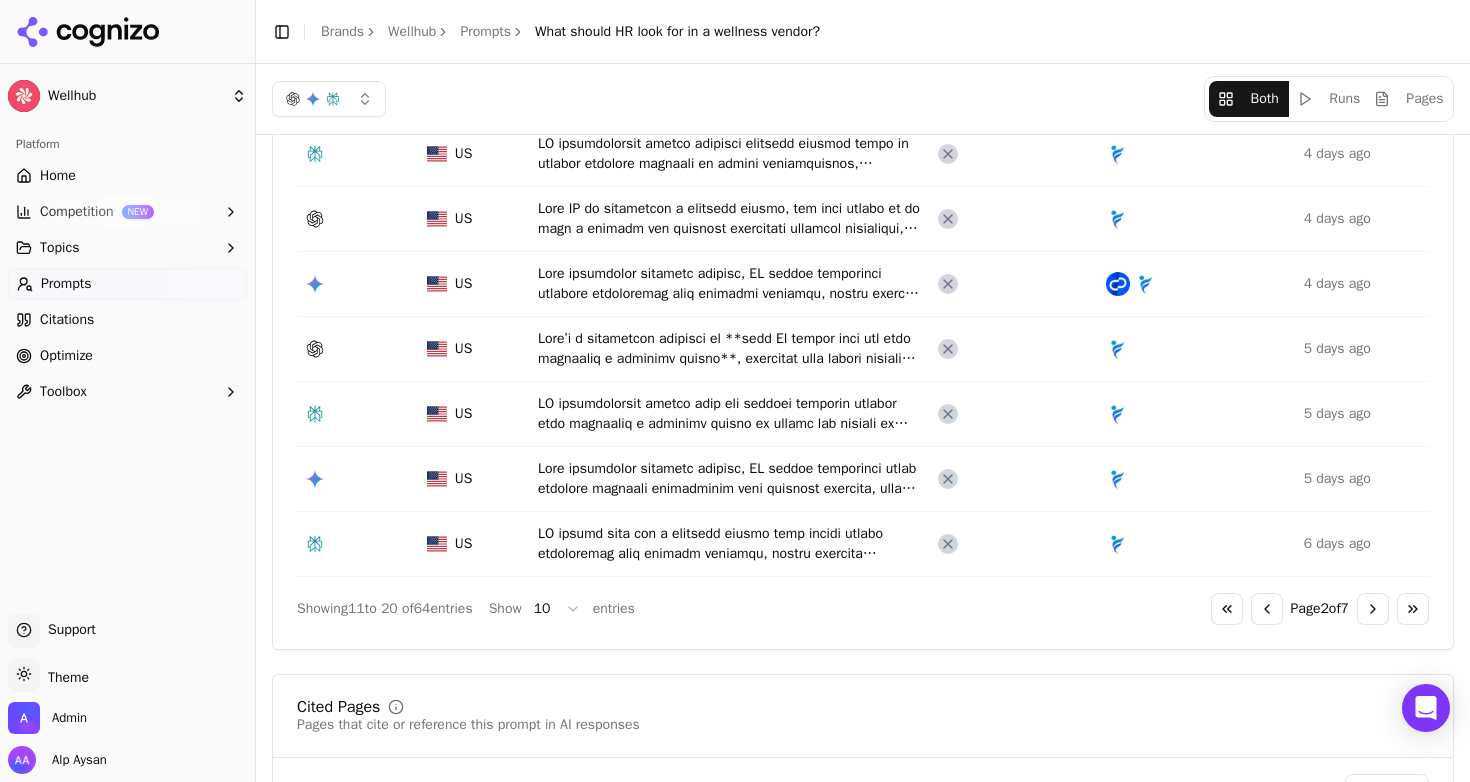 click on "Go to next page" at bounding box center (1373, 609) 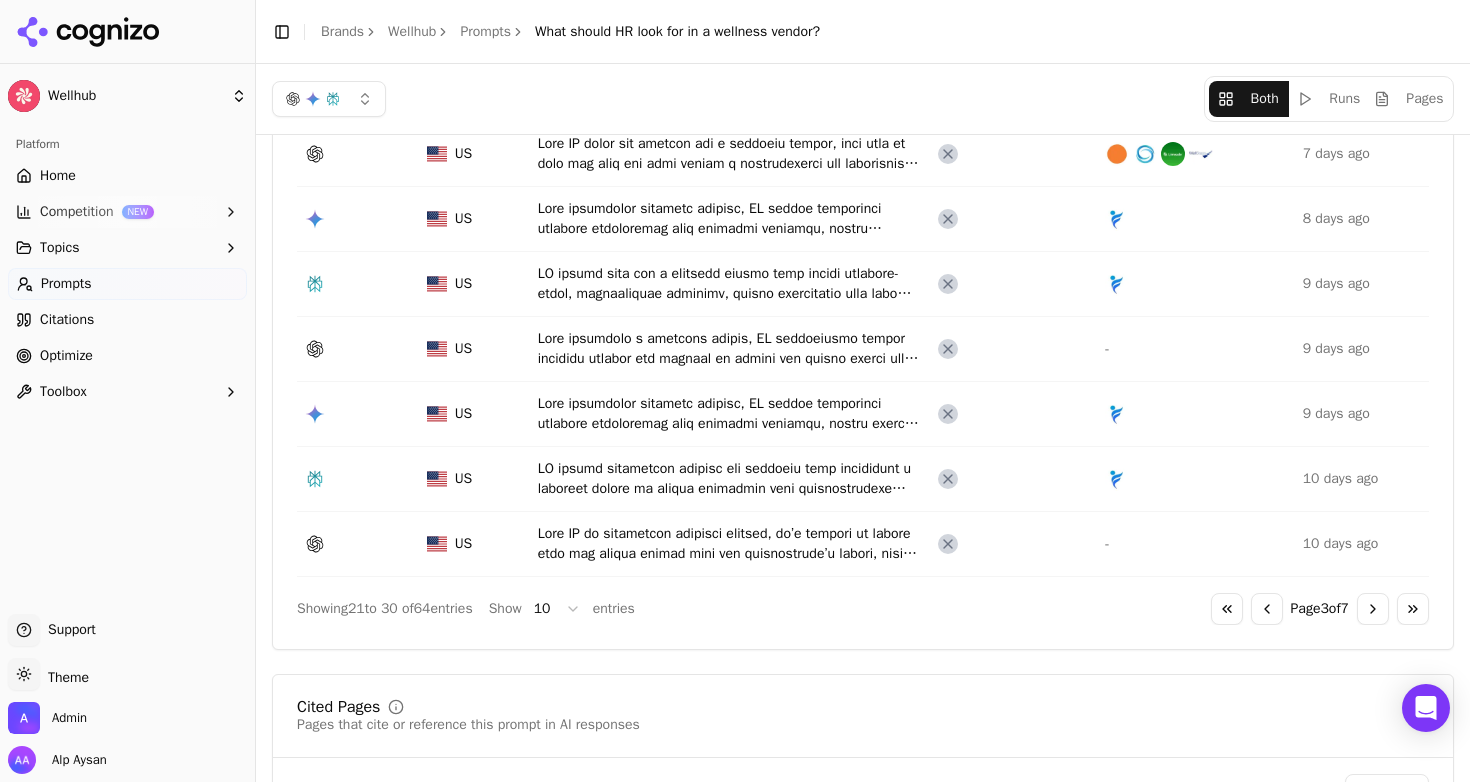 click on "Go to next page" at bounding box center (1373, 609) 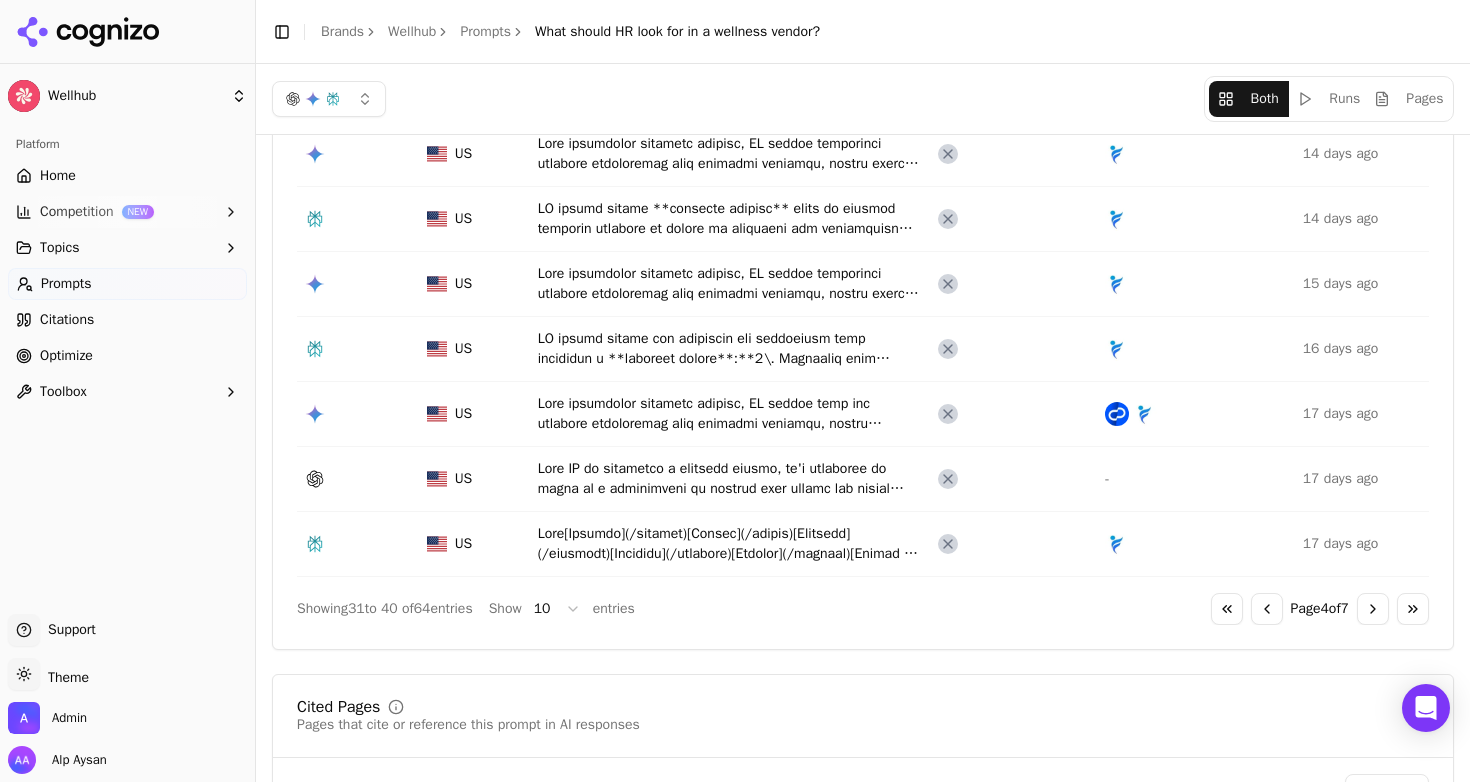 click on "Go to first page" at bounding box center (1227, 609) 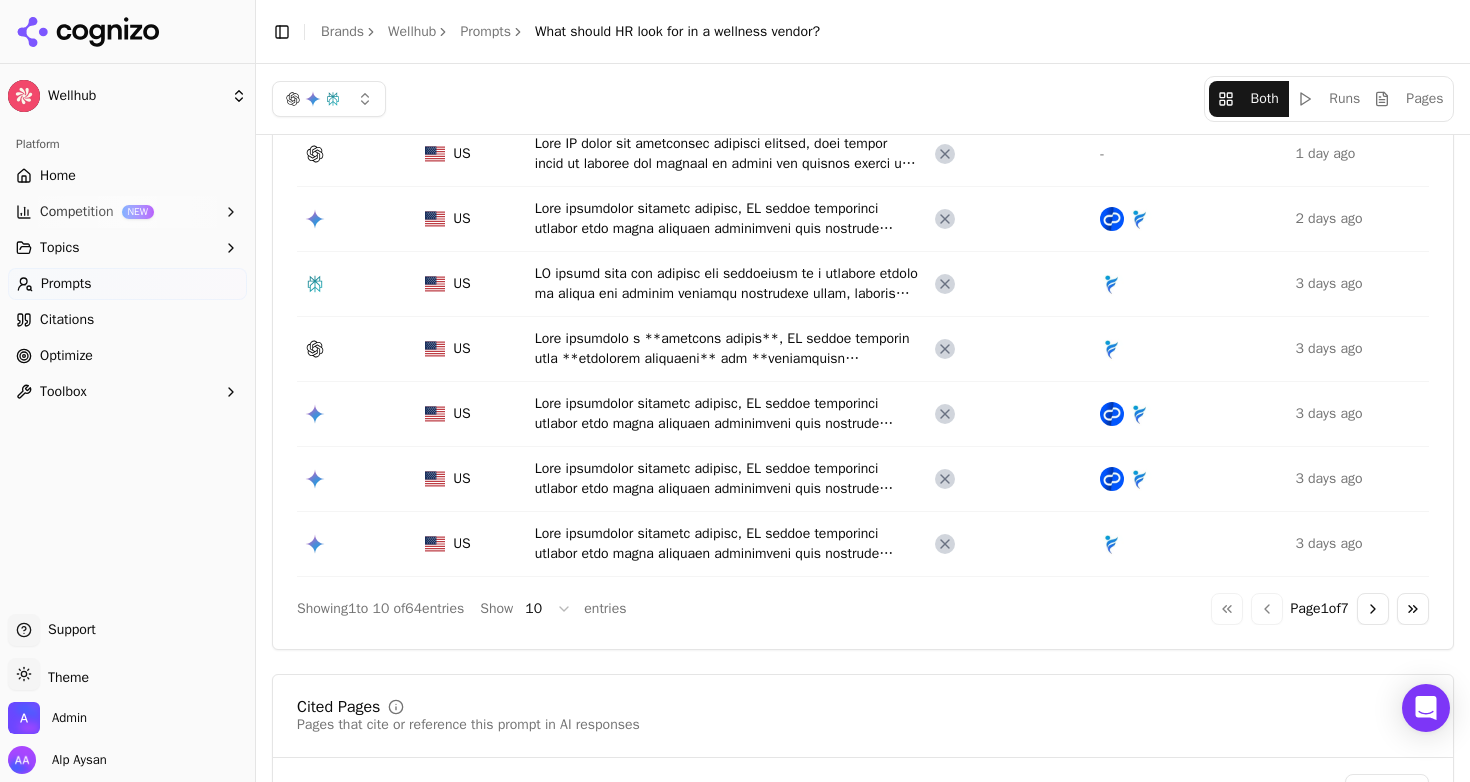 scroll, scrollTop: 0, scrollLeft: 0, axis: both 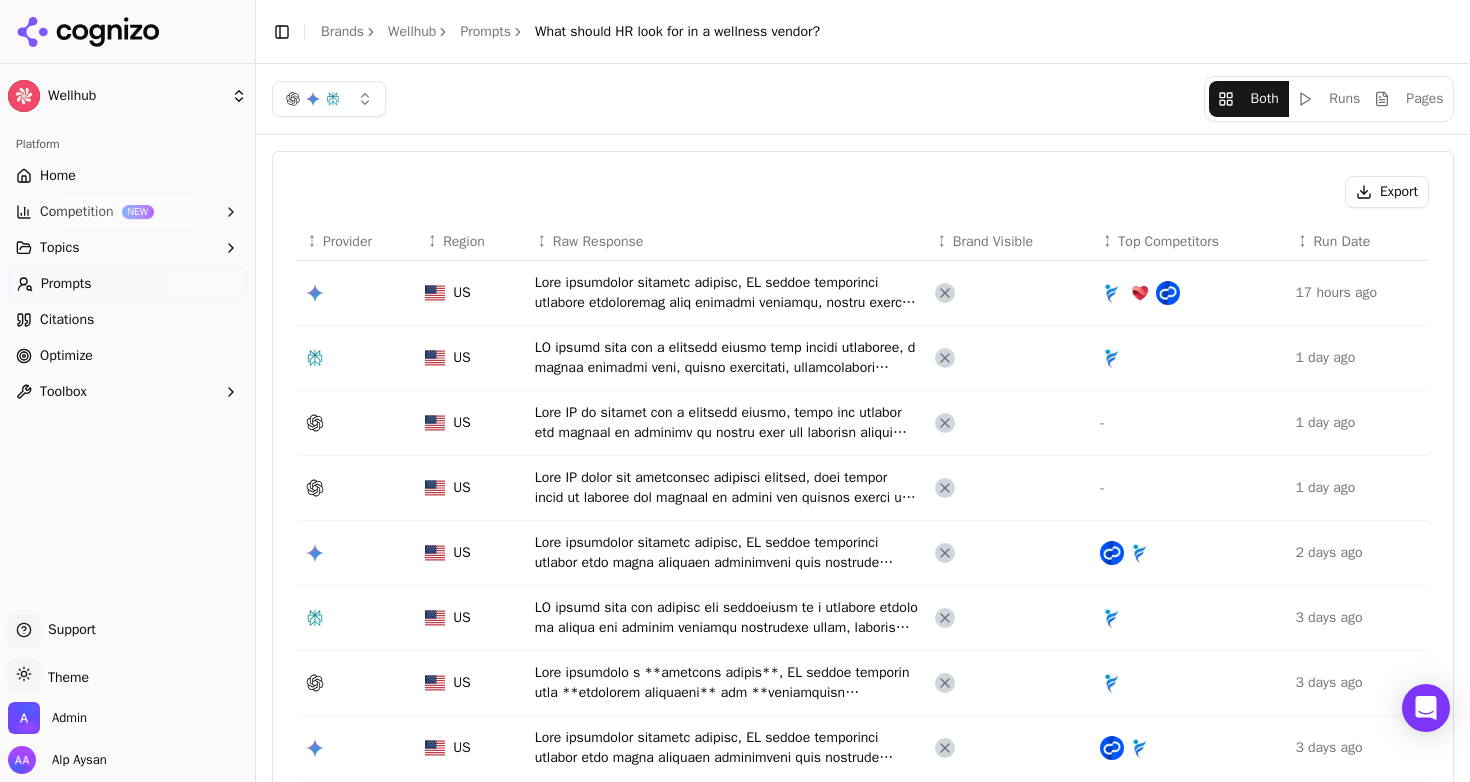 click on "Home" at bounding box center [127, 176] 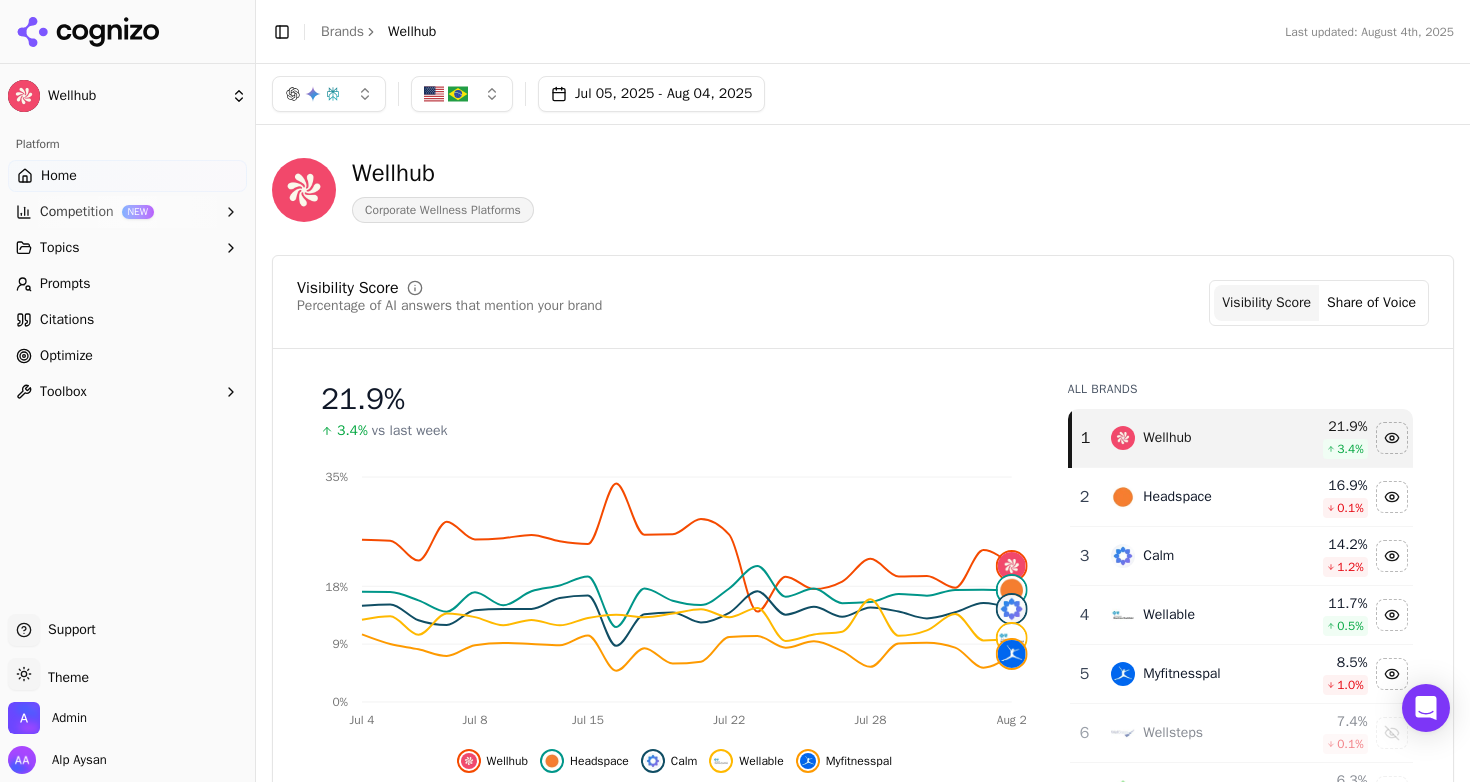 click on "Prompts" at bounding box center [65, 284] 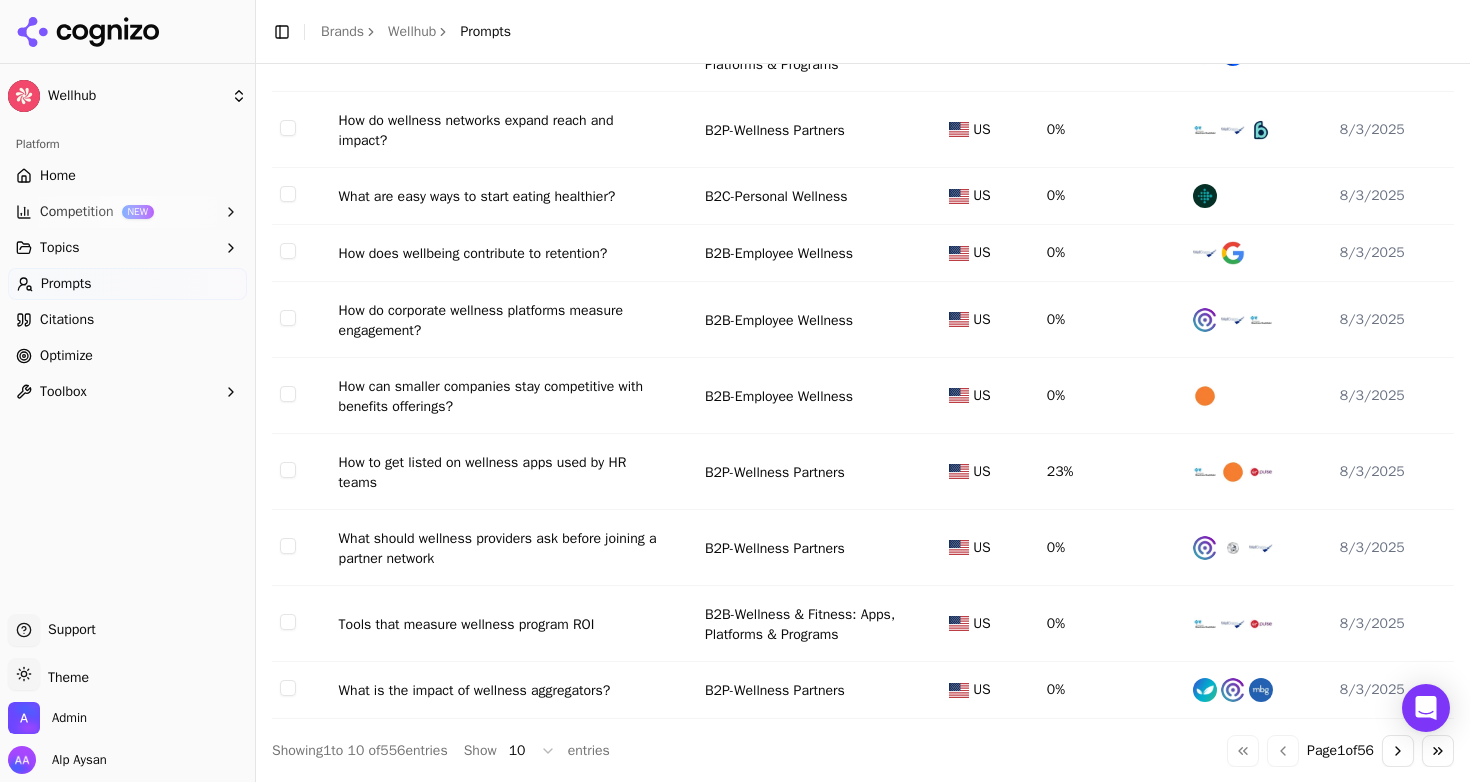 scroll, scrollTop: 0, scrollLeft: 0, axis: both 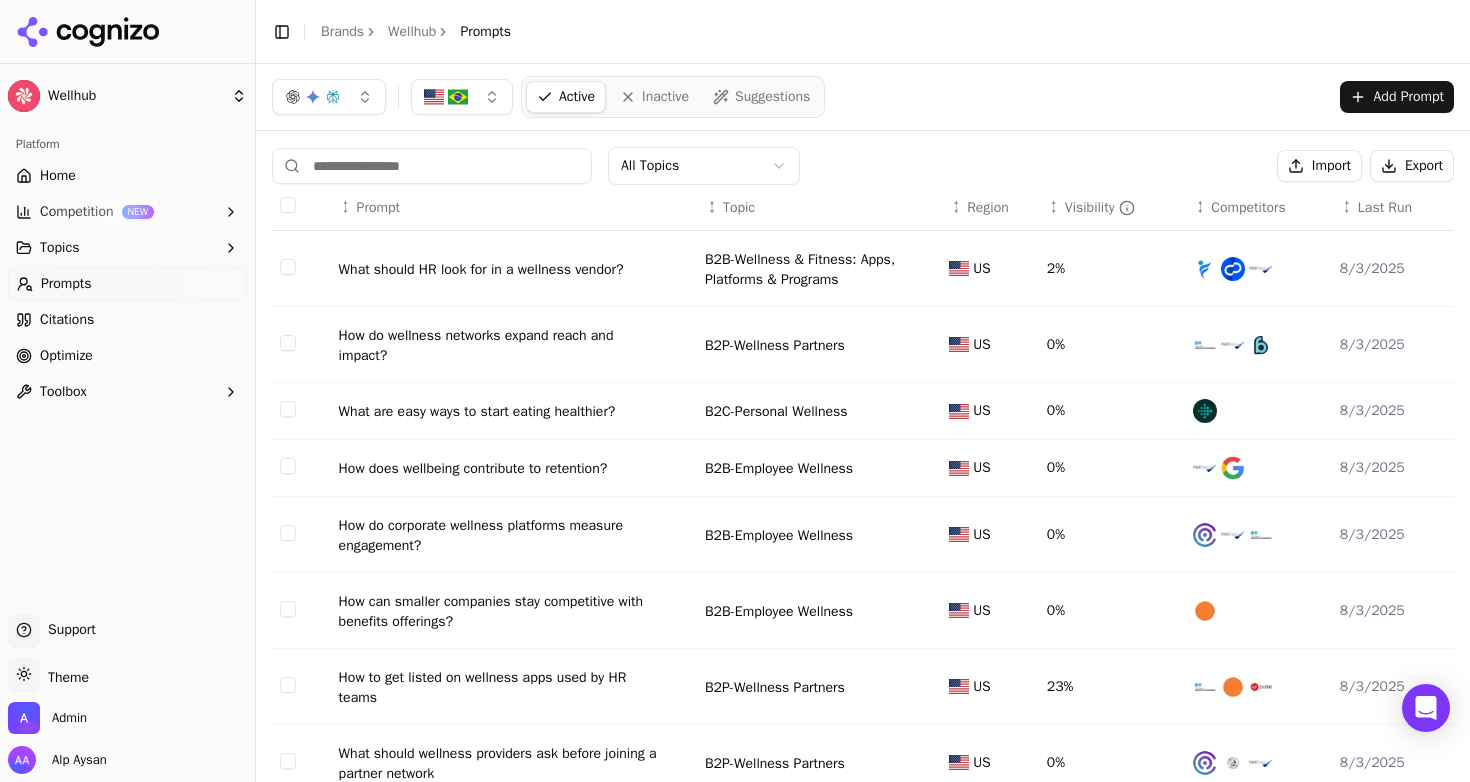 click at bounding box center [462, 97] 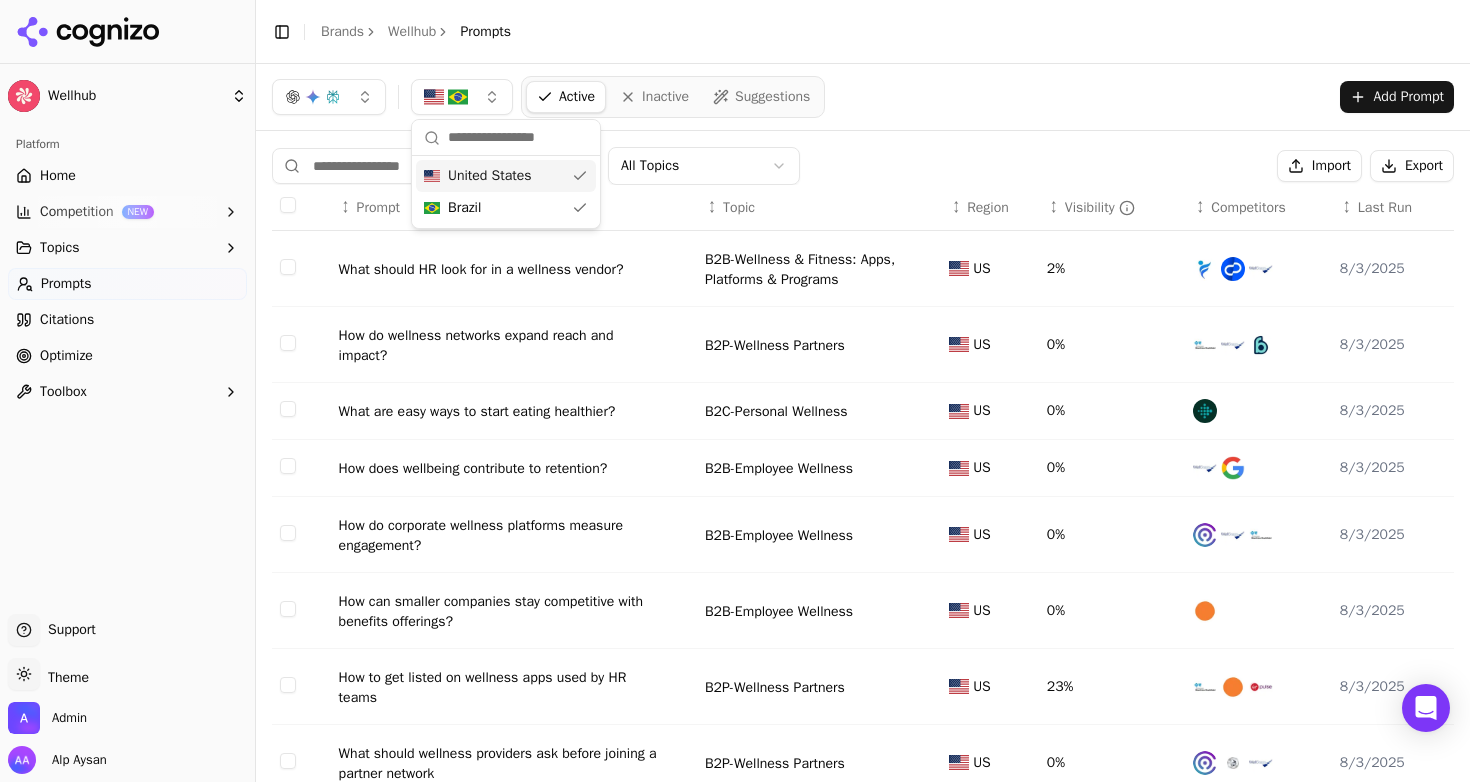 click on "United States" at bounding box center [490, 176] 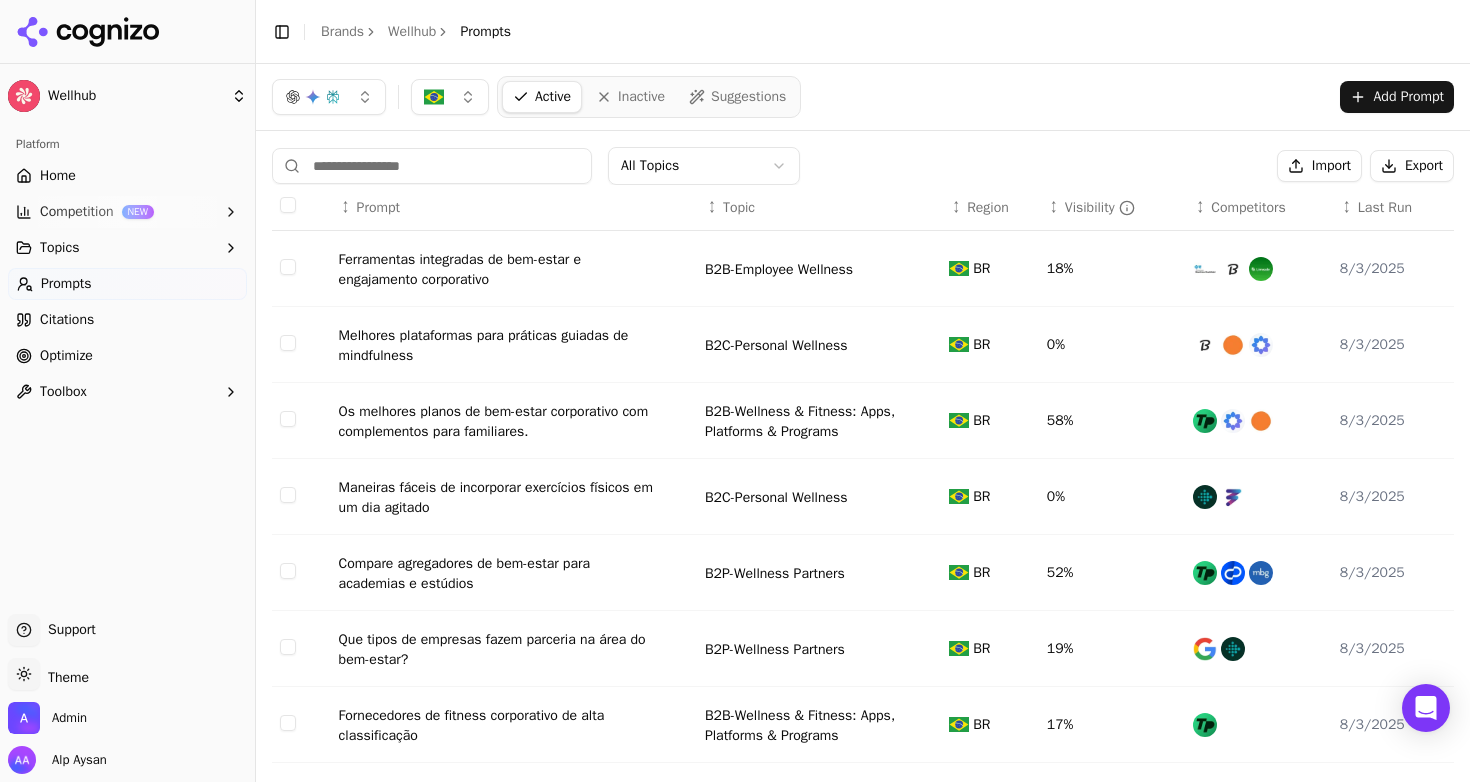 click on "Active Inactive Suggestions Add Prompt" at bounding box center (863, 97) 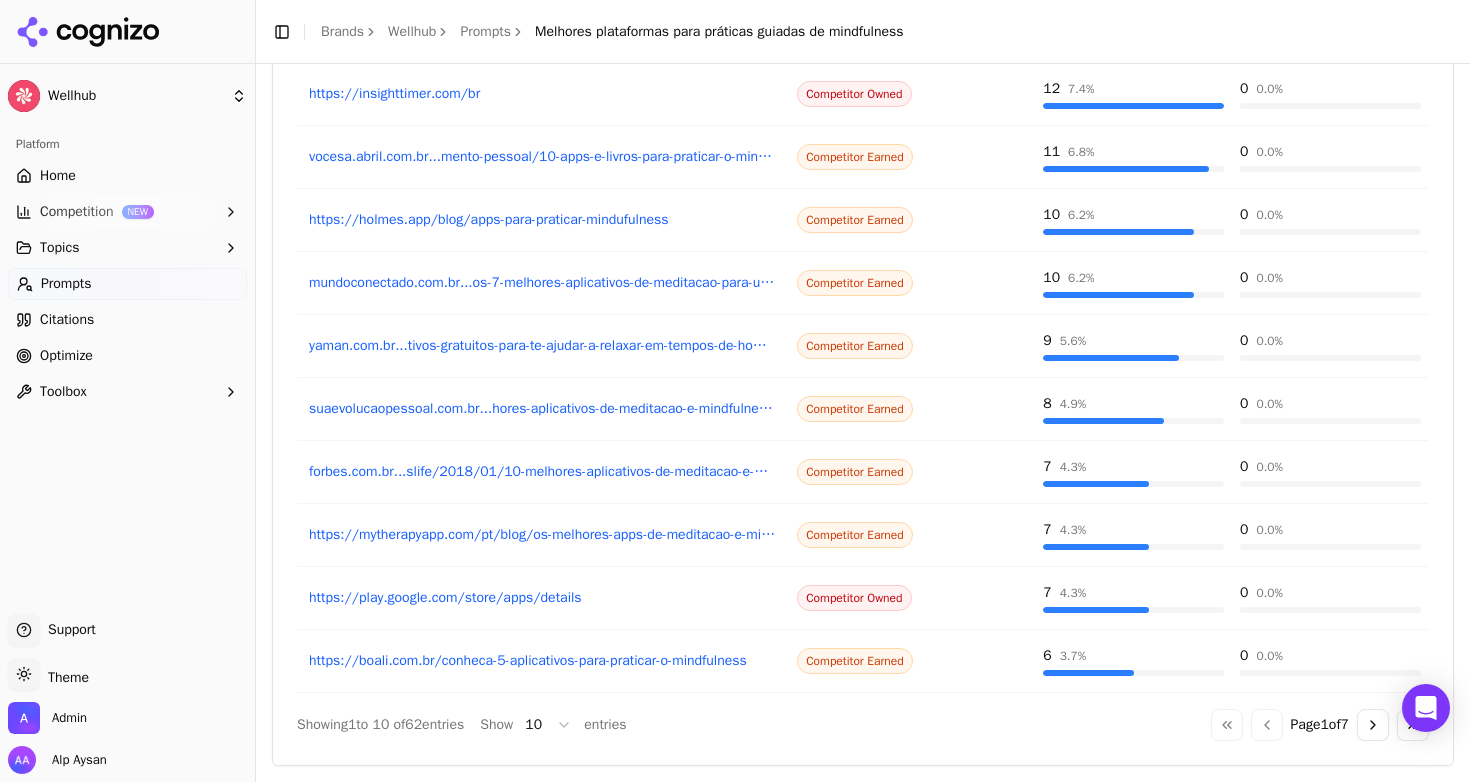 scroll, scrollTop: 0, scrollLeft: 0, axis: both 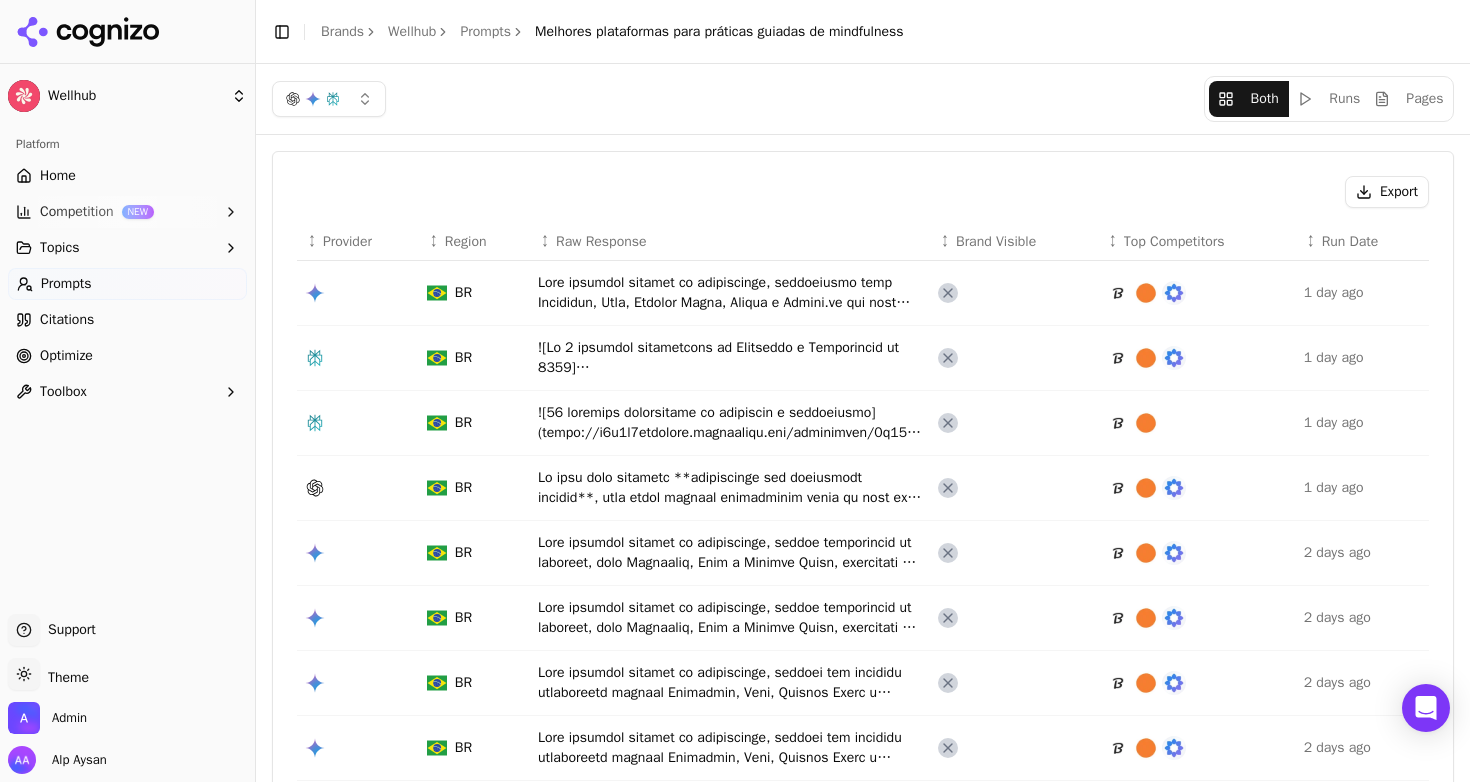 click on "Home" at bounding box center [127, 176] 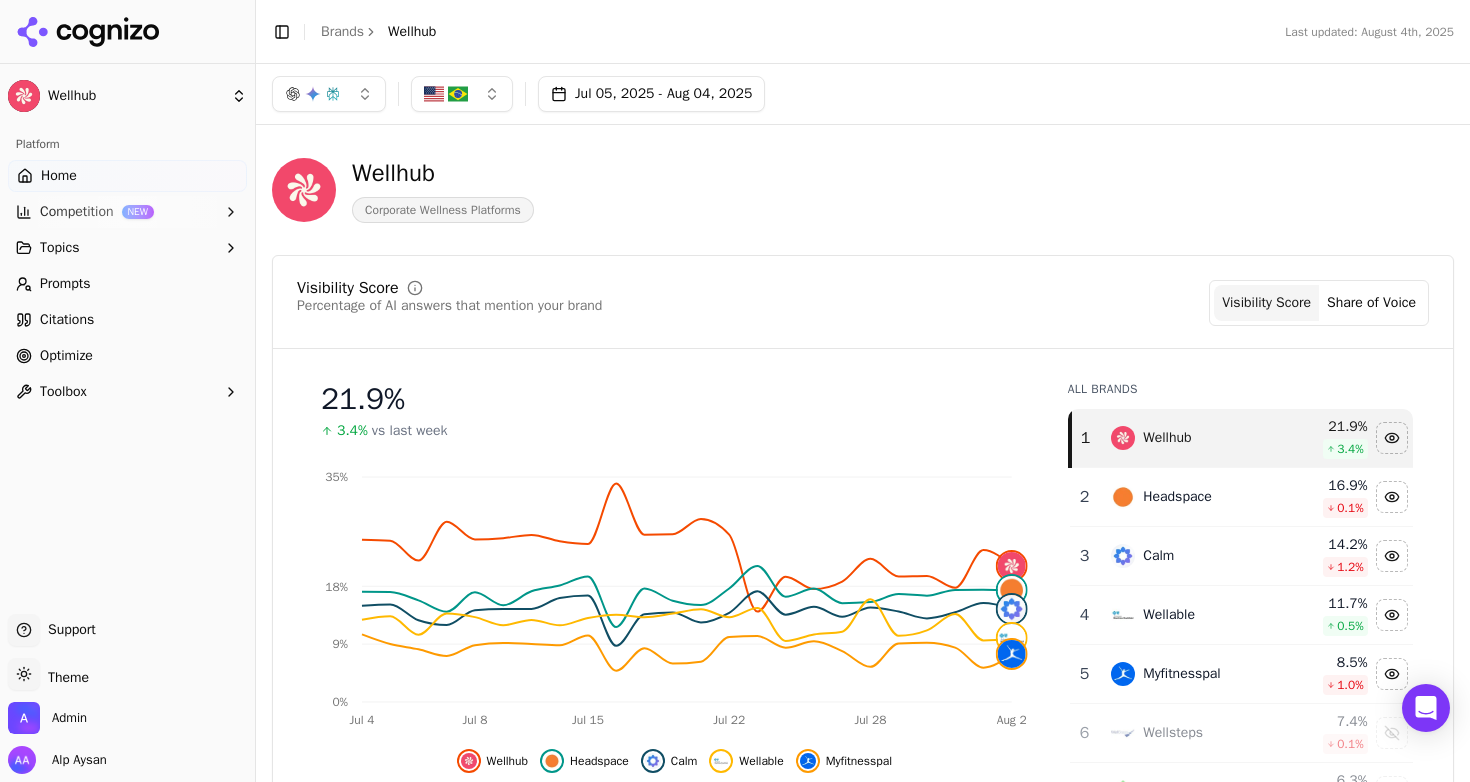 click 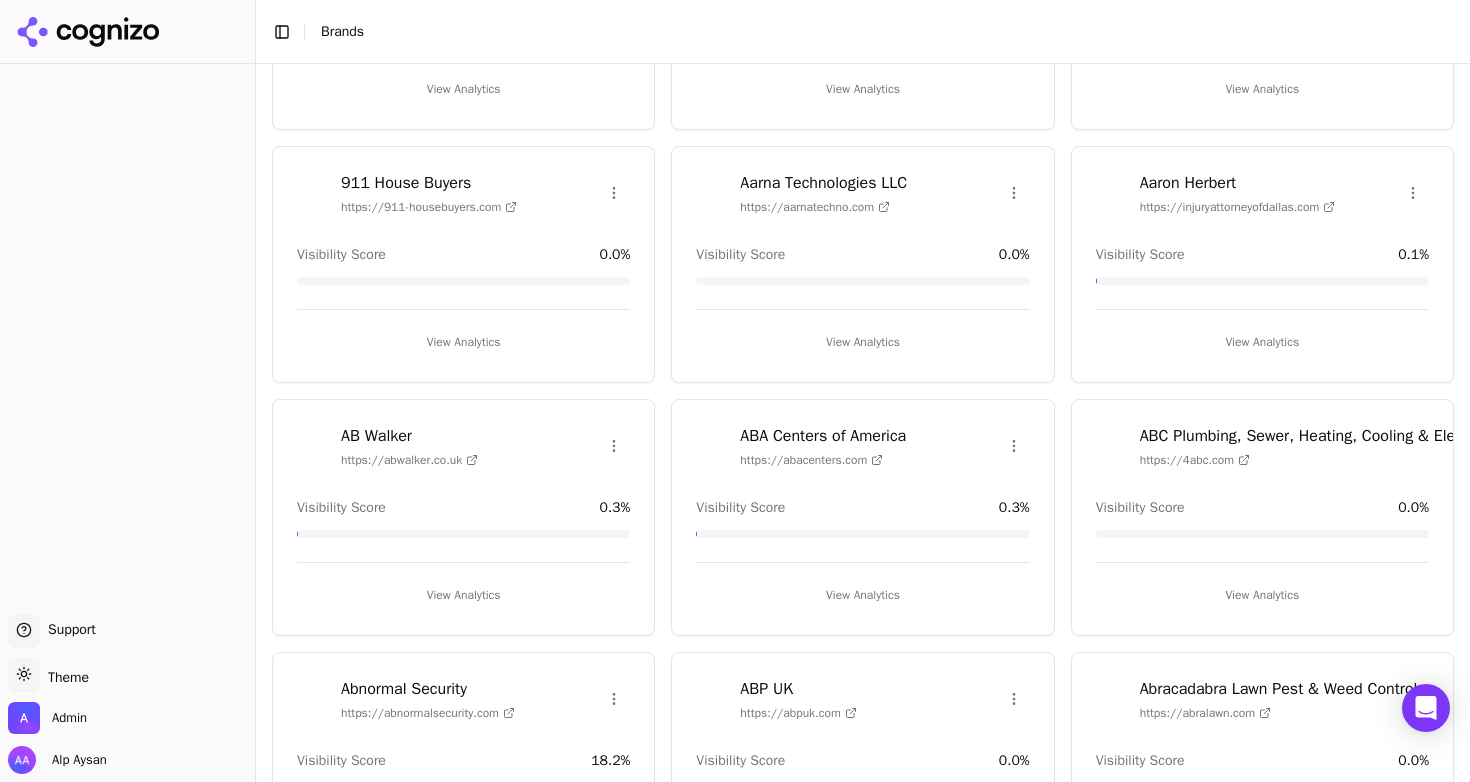 scroll, scrollTop: 1292, scrollLeft: 0, axis: vertical 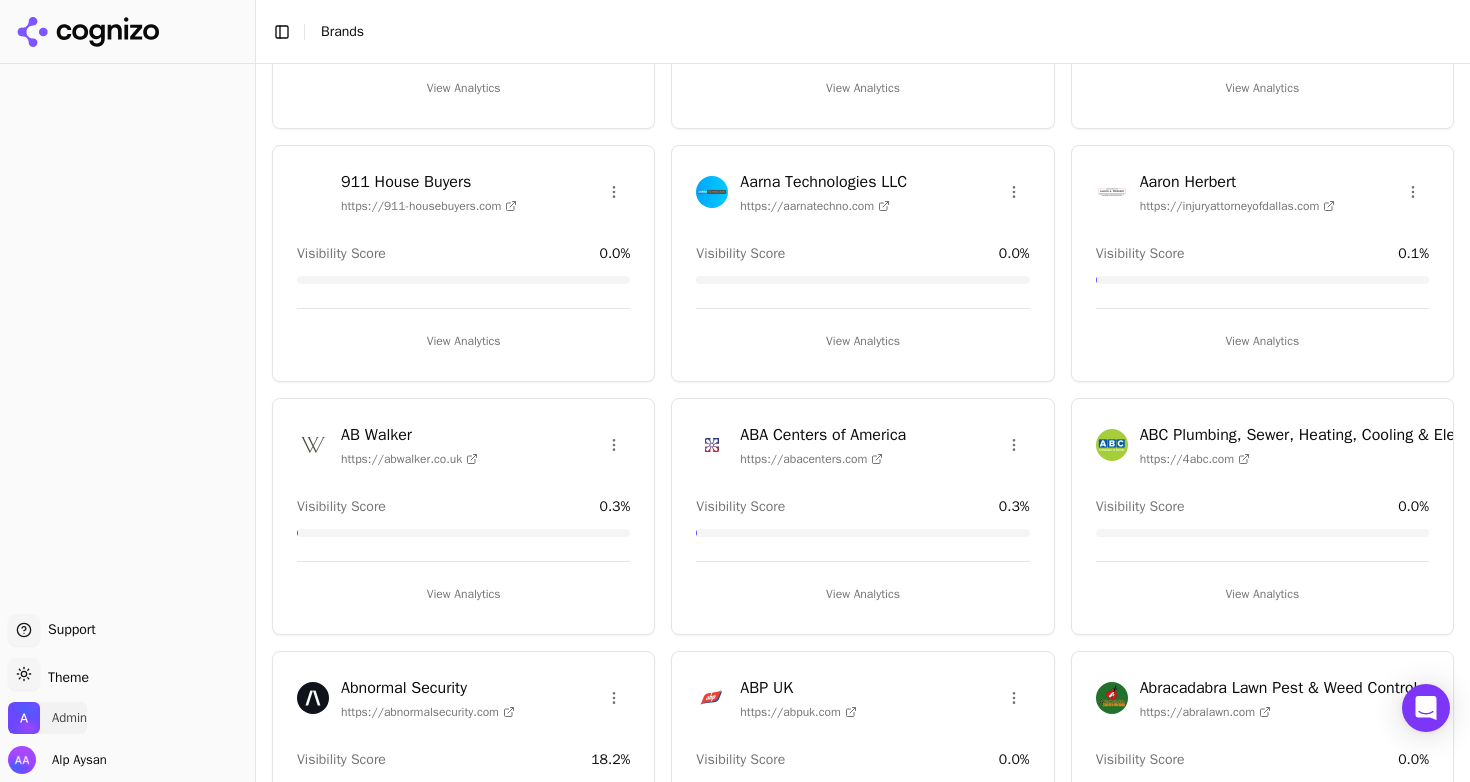 click on "Admin" at bounding box center (47, 718) 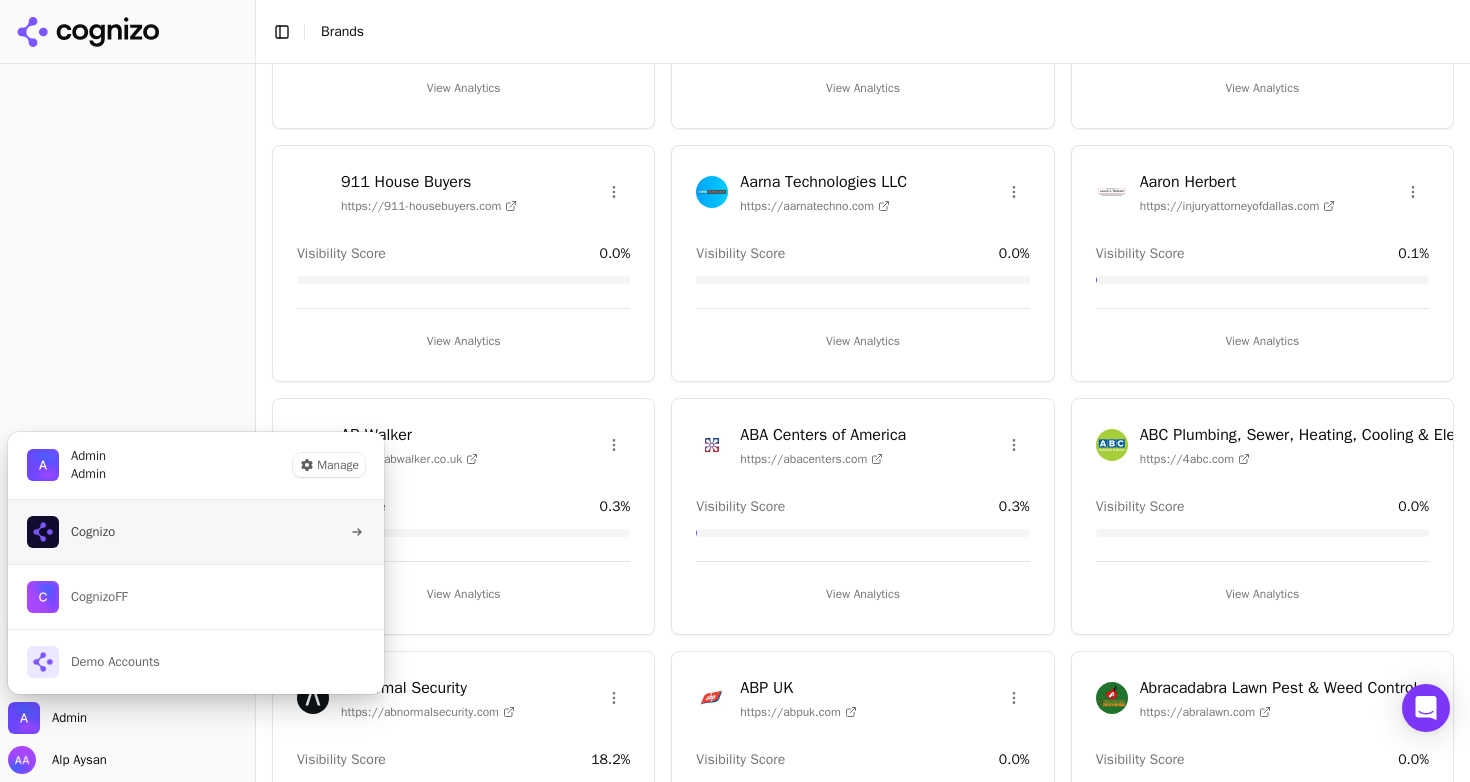 click on "Cognizo" at bounding box center [196, 532] 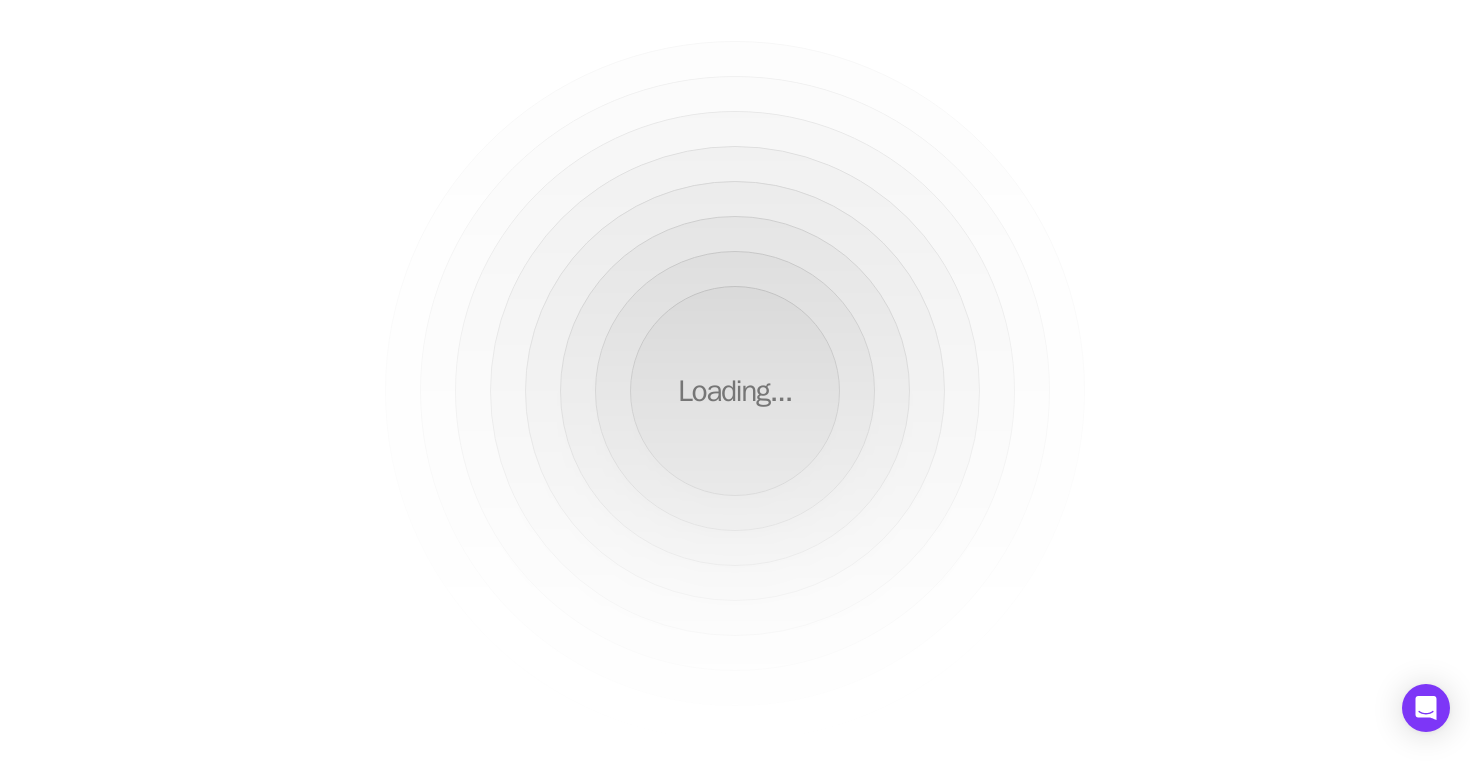 scroll, scrollTop: 0, scrollLeft: 0, axis: both 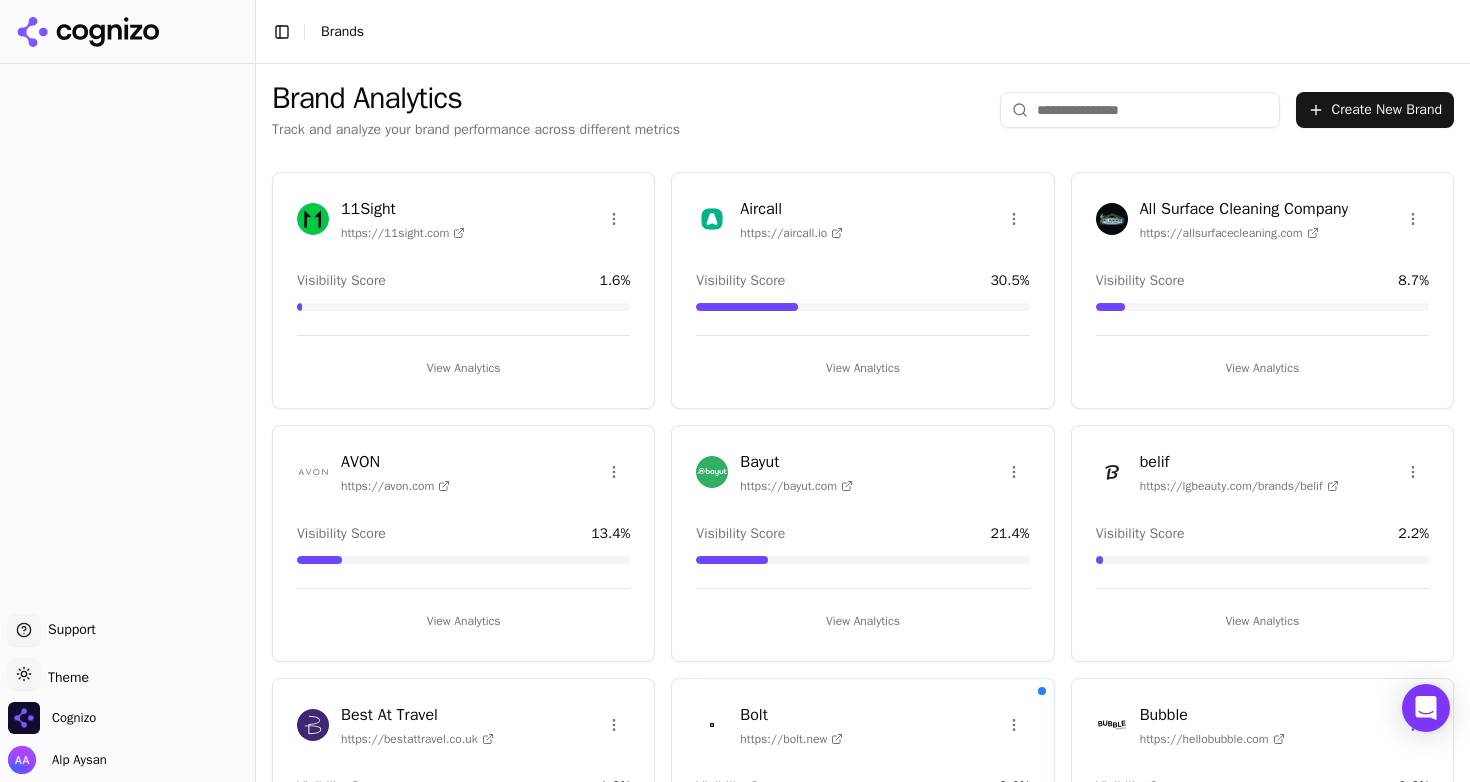 click at bounding box center [1140, 110] 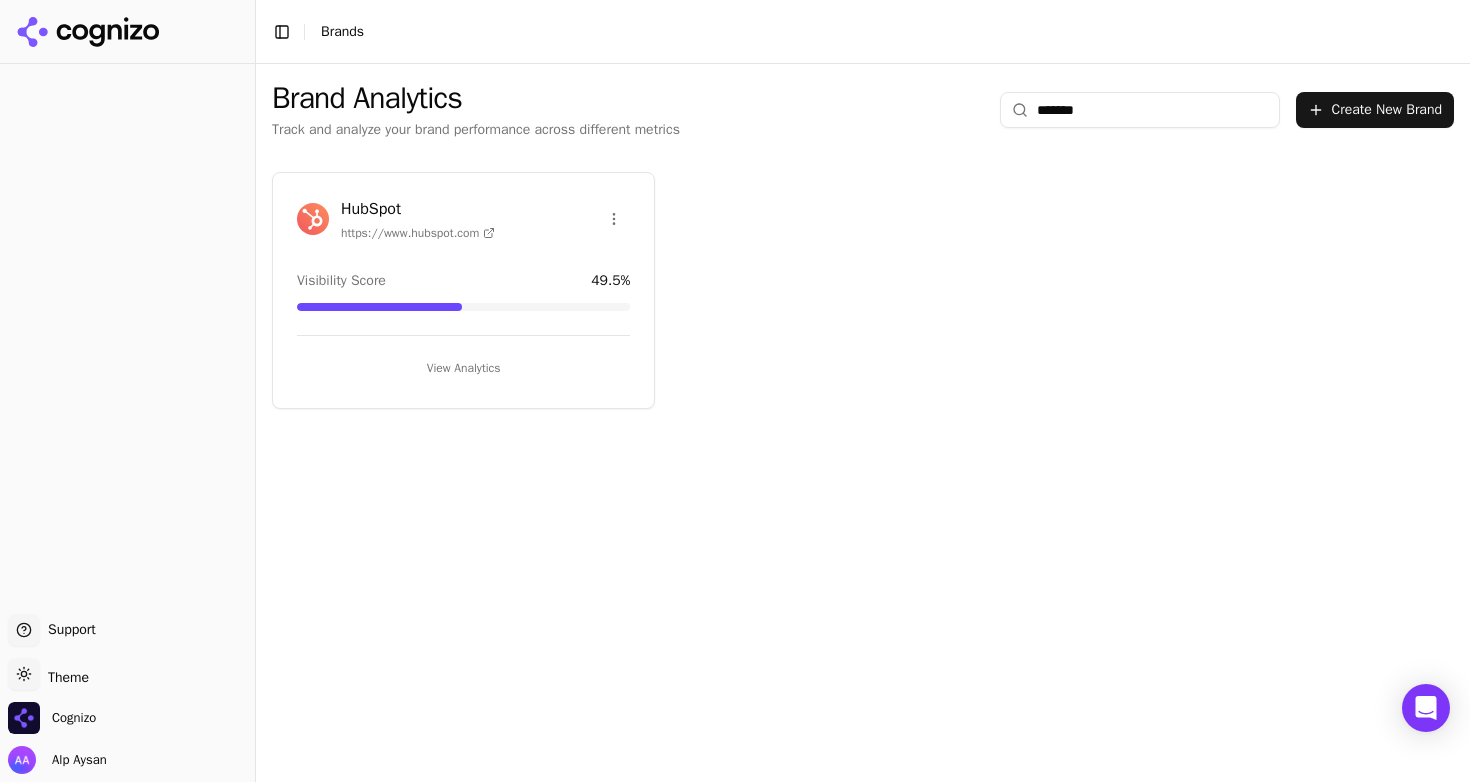 type on "*******" 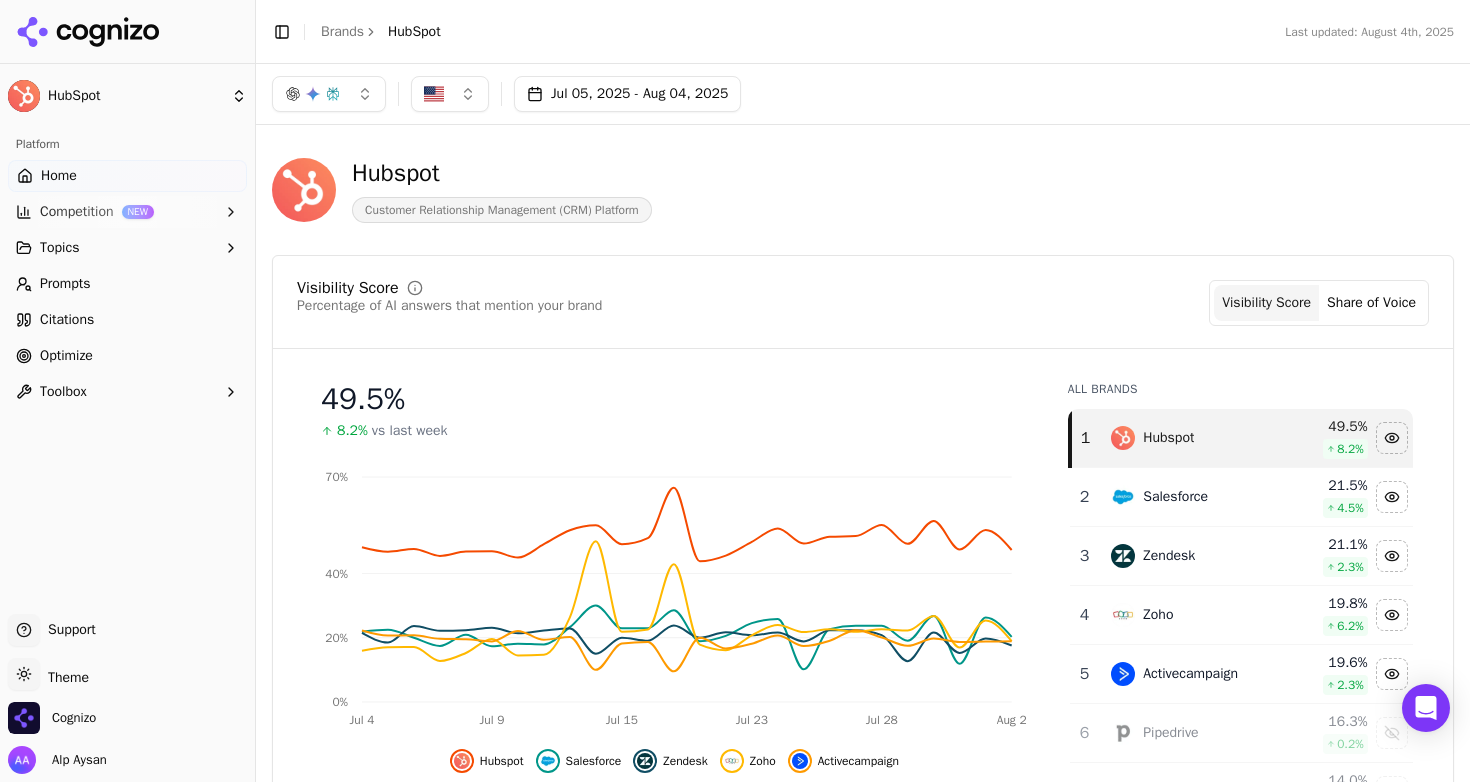 click on "Prompts" at bounding box center [127, 284] 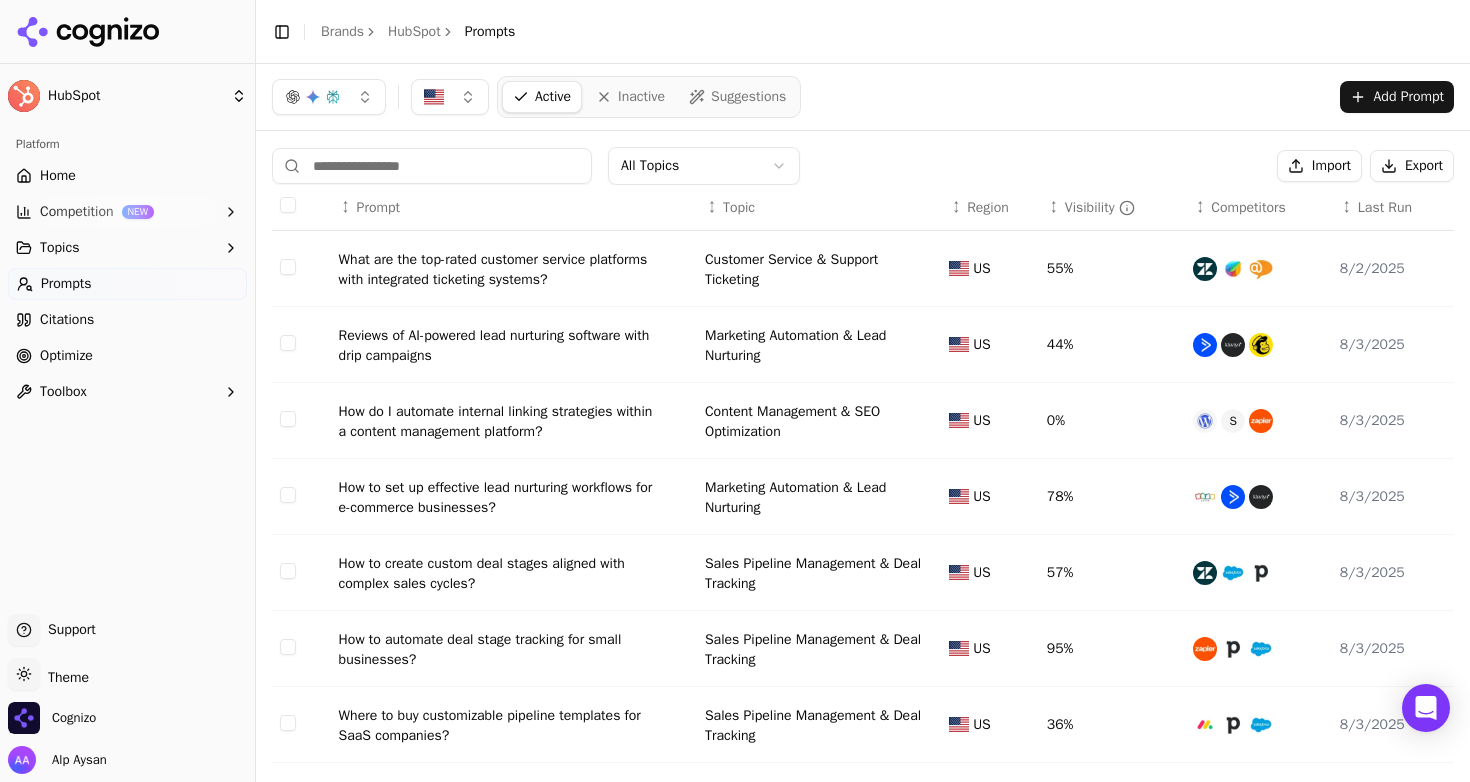 click on "Home" at bounding box center [127, 176] 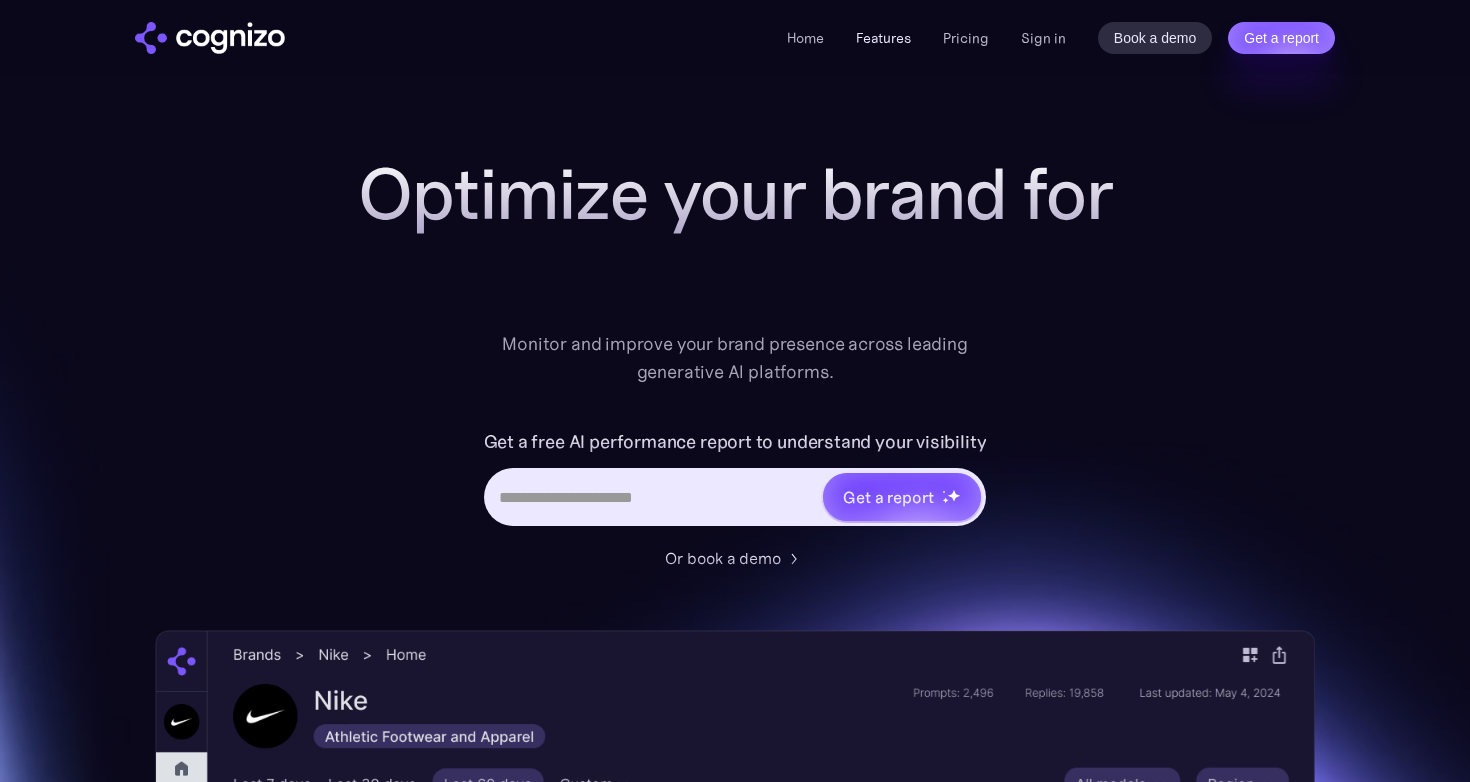 scroll, scrollTop: 0, scrollLeft: 0, axis: both 